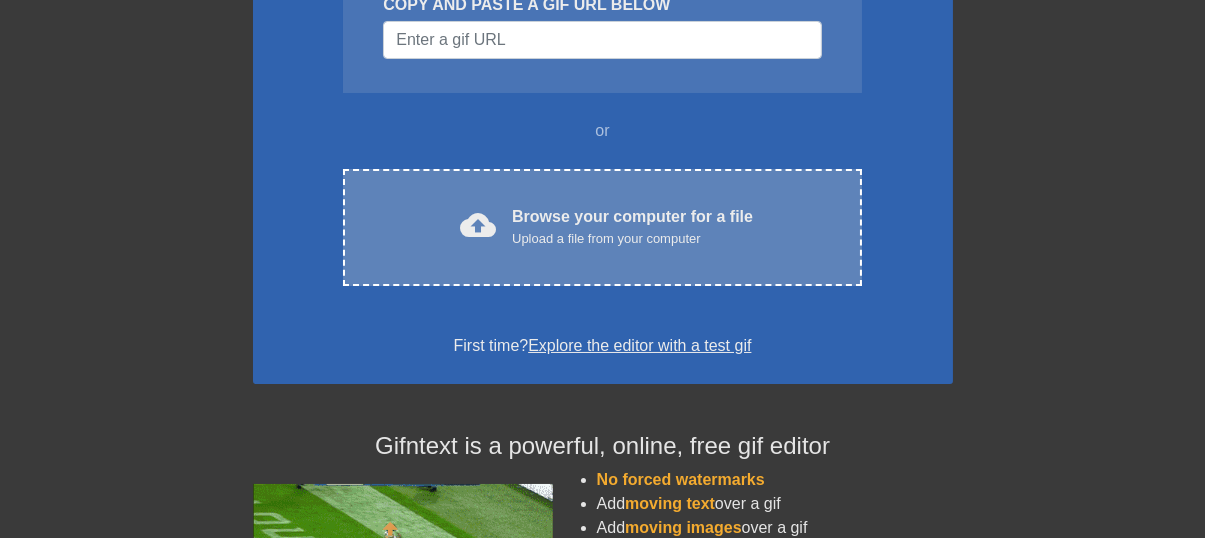 scroll, scrollTop: 266, scrollLeft: 0, axis: vertical 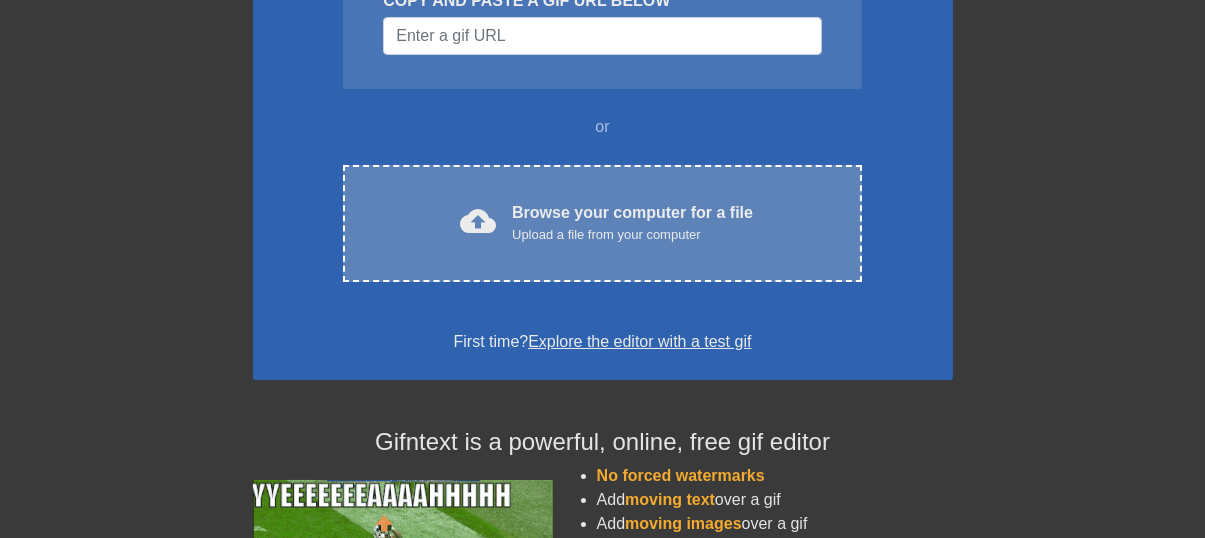 click on "Browse your computer for a file Upload a file from your computer" at bounding box center (632, 223) 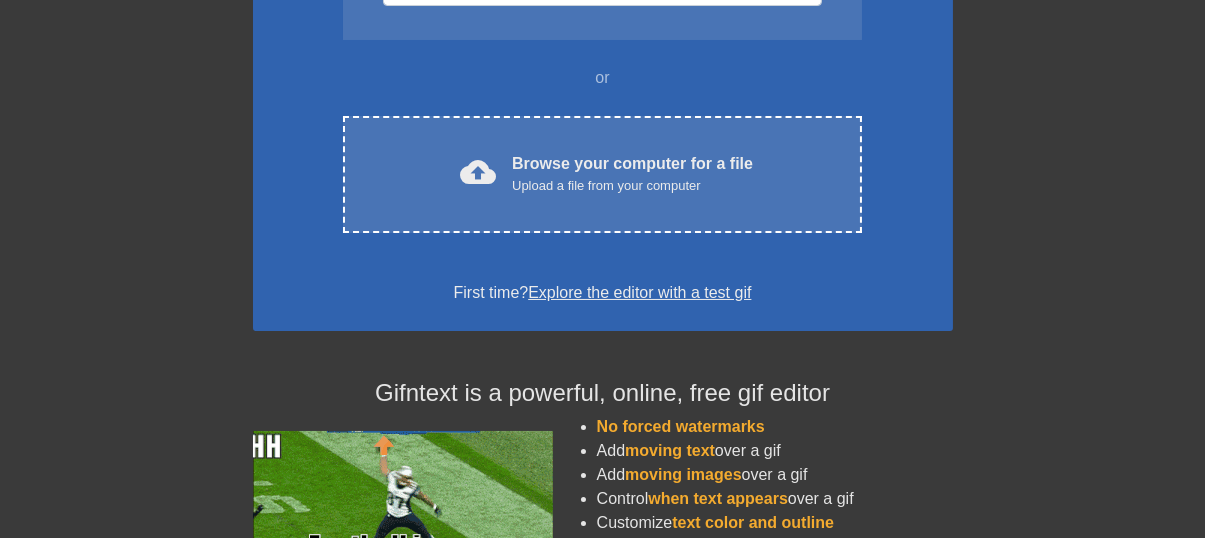 scroll, scrollTop: 261, scrollLeft: 0, axis: vertical 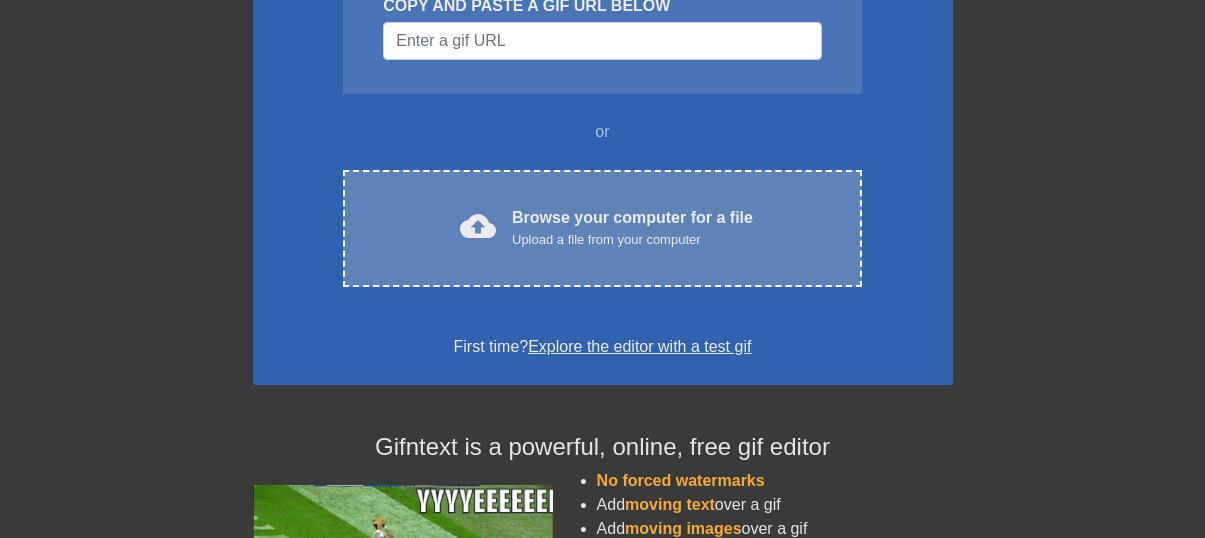 click on "cloud_upload Browse your computer for a file Upload a file from your computer Choose files" at bounding box center (602, 228) 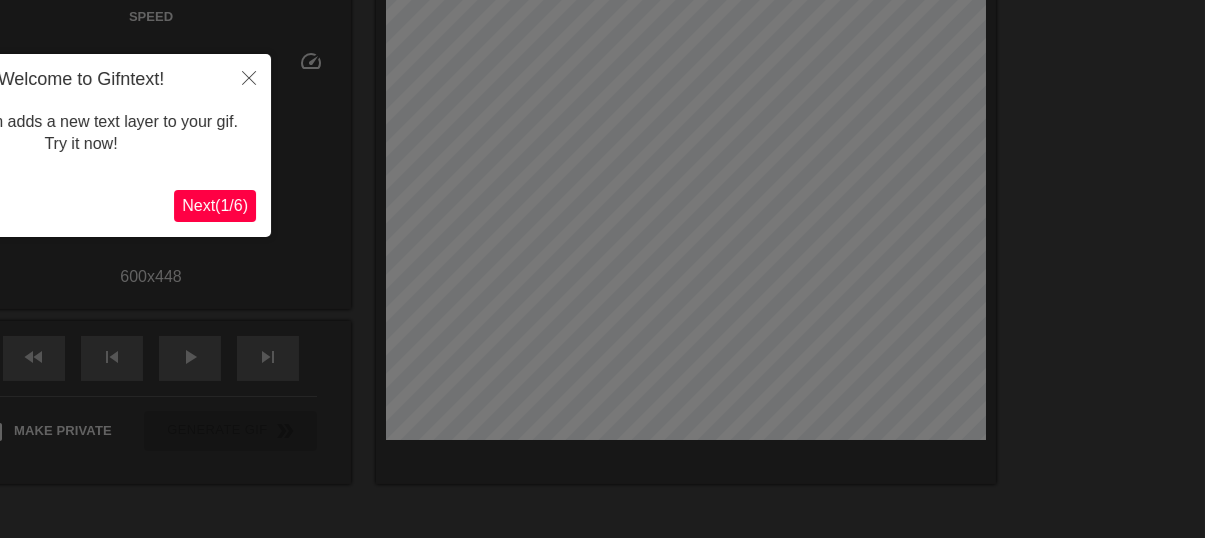 scroll, scrollTop: 48, scrollLeft: 0, axis: vertical 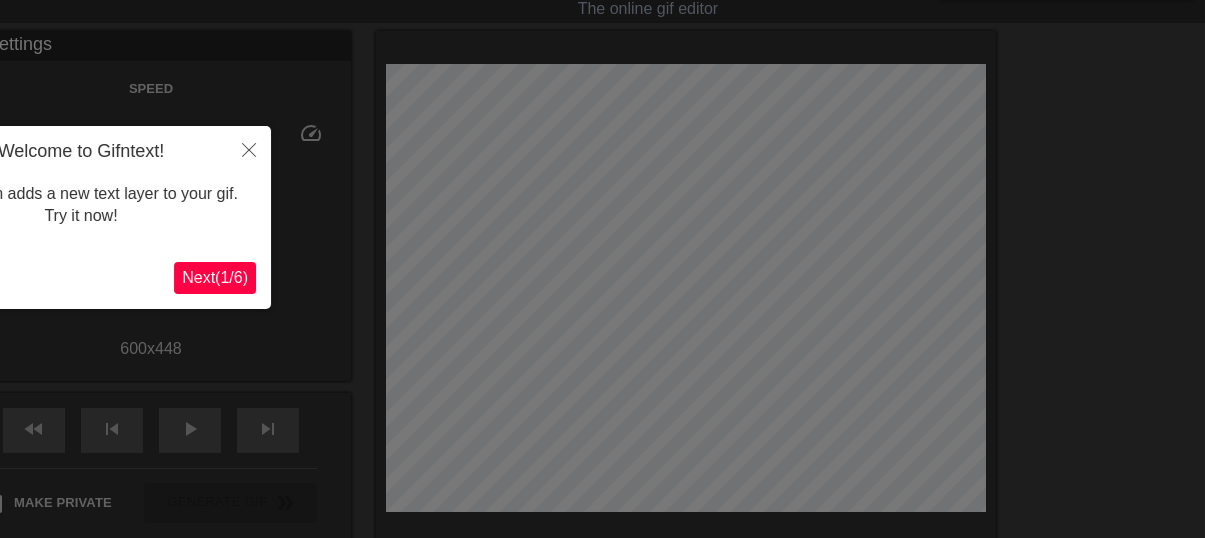 click at bounding box center [602, 397] 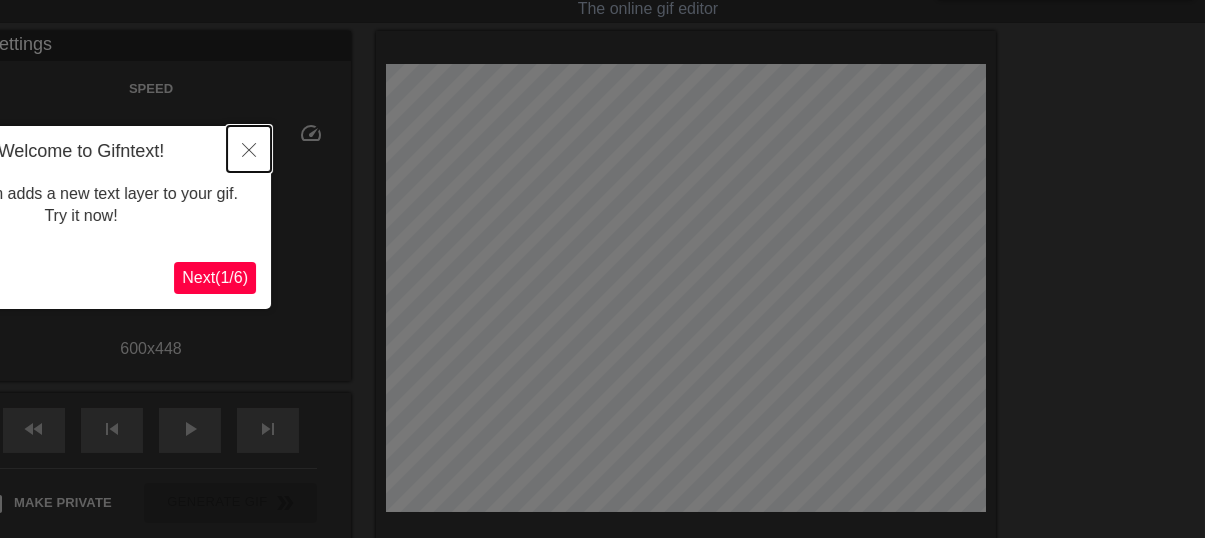 click at bounding box center (249, 149) 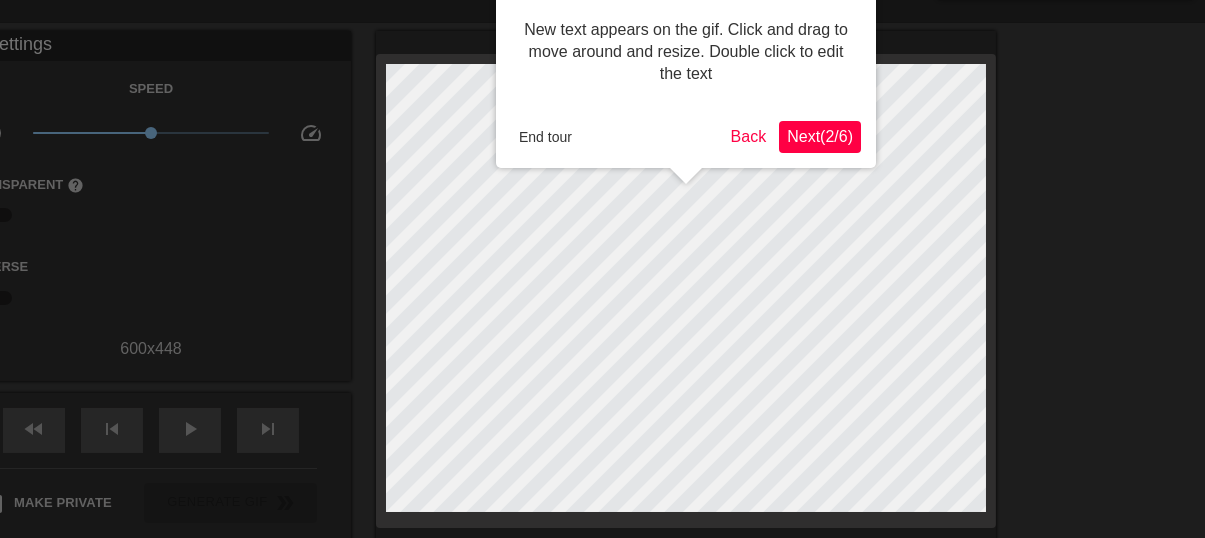 scroll, scrollTop: 0, scrollLeft: 0, axis: both 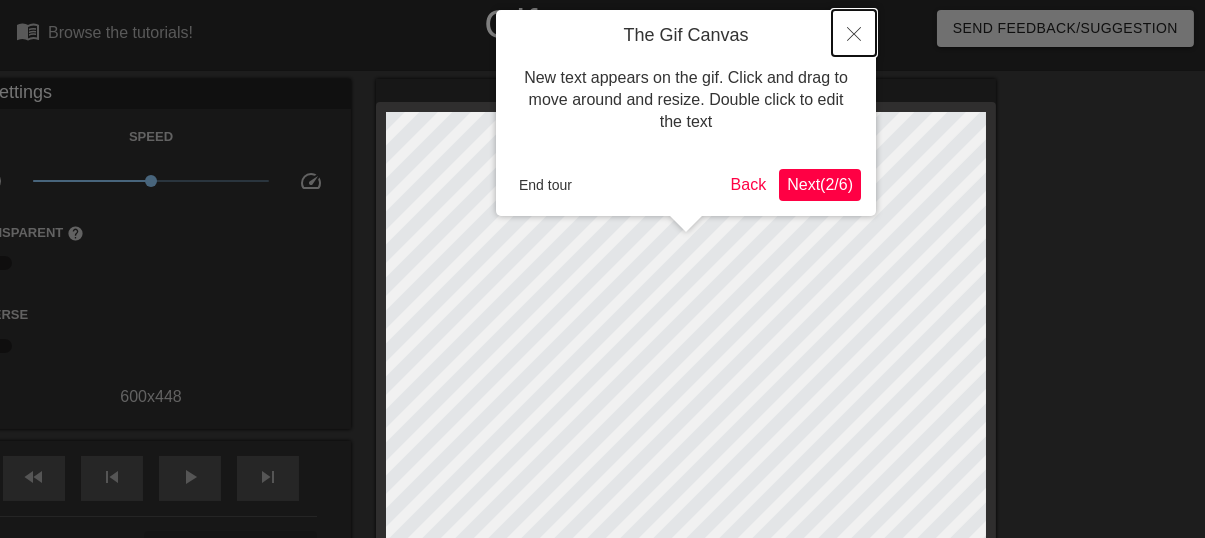 click at bounding box center (854, 33) 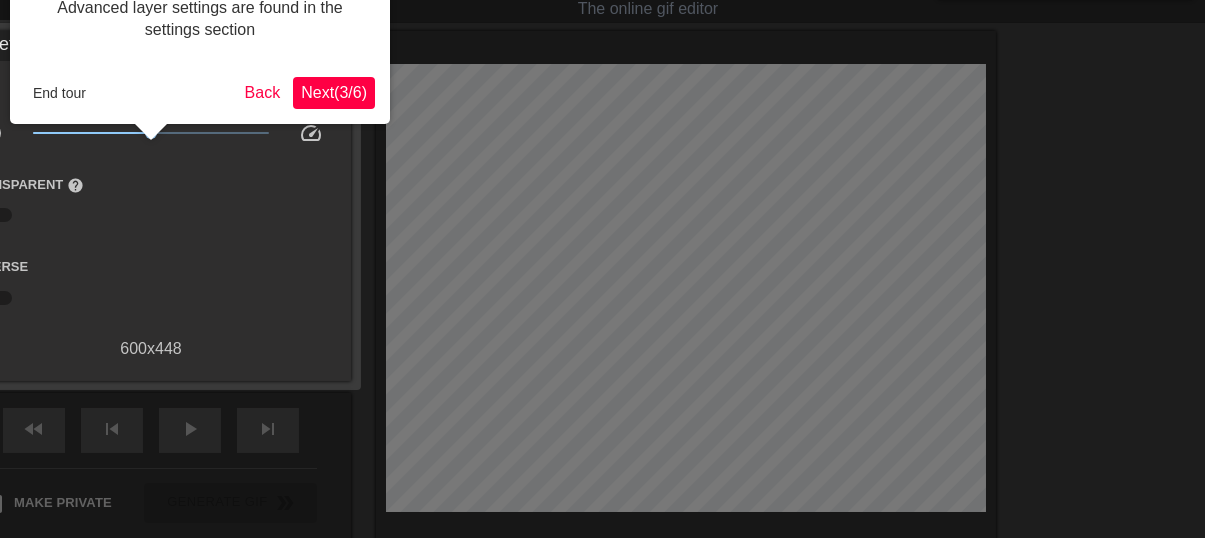 click on "Next  ( 3 / 6 )" at bounding box center (334, 93) 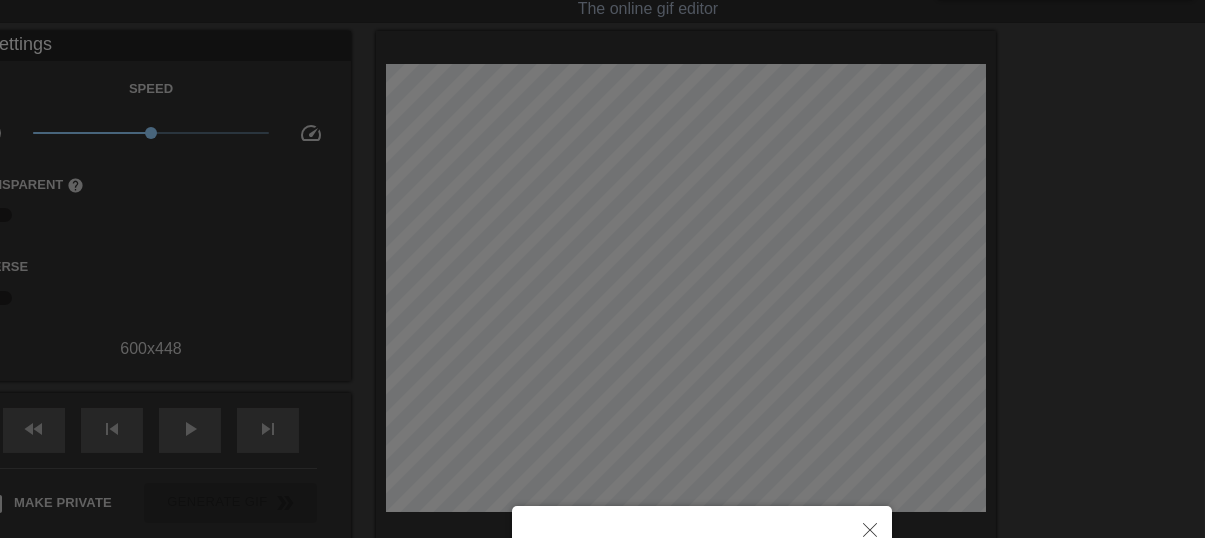 scroll, scrollTop: 353, scrollLeft: 0, axis: vertical 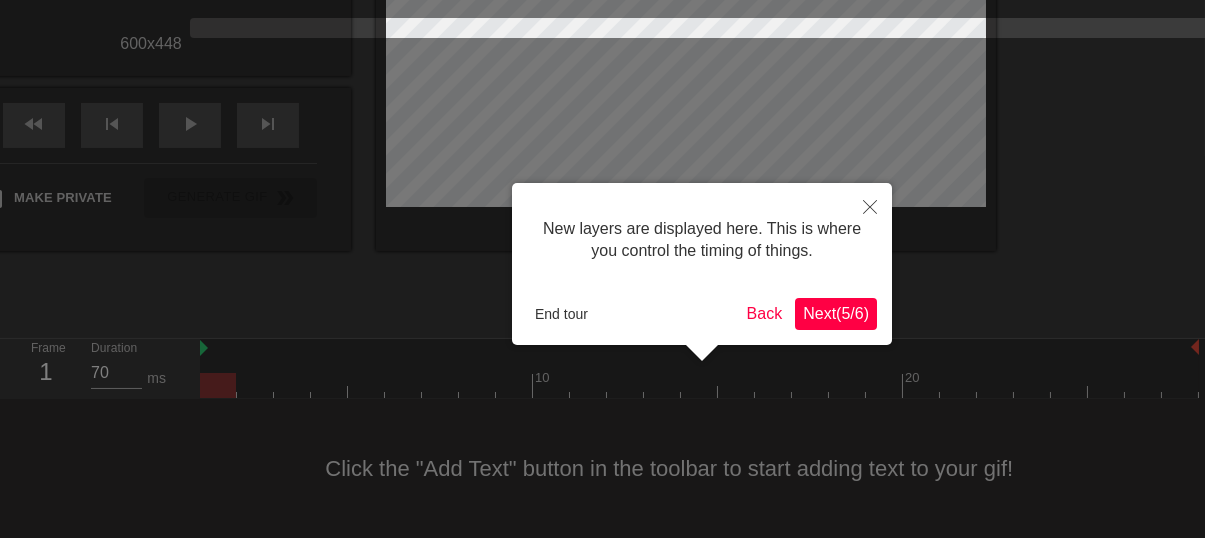 click on "Next  ( 5 / 6 )" at bounding box center [836, 314] 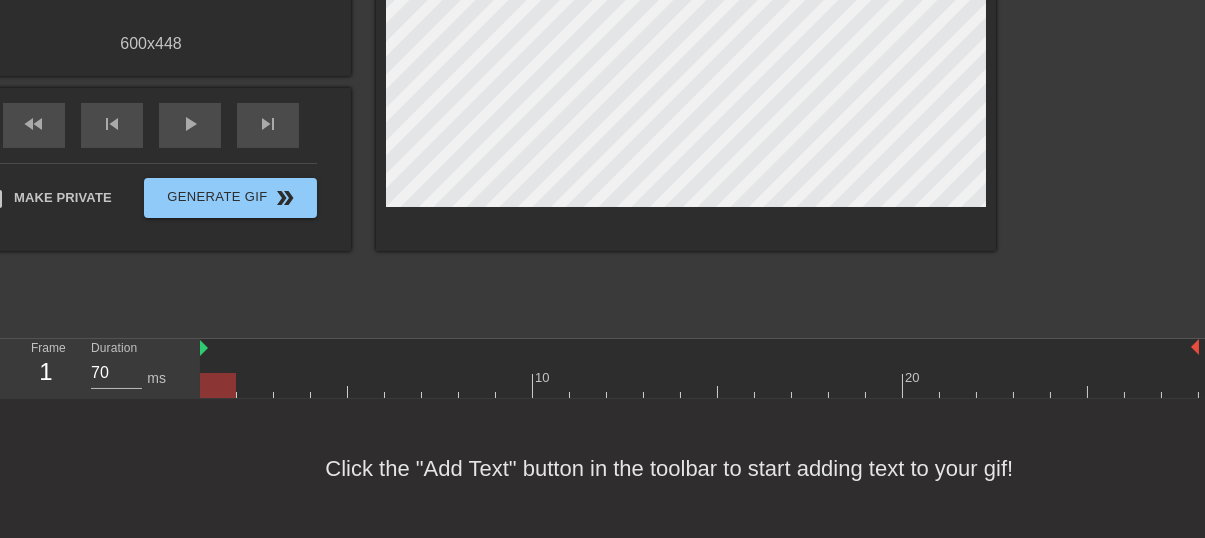 scroll, scrollTop: 0, scrollLeft: 0, axis: both 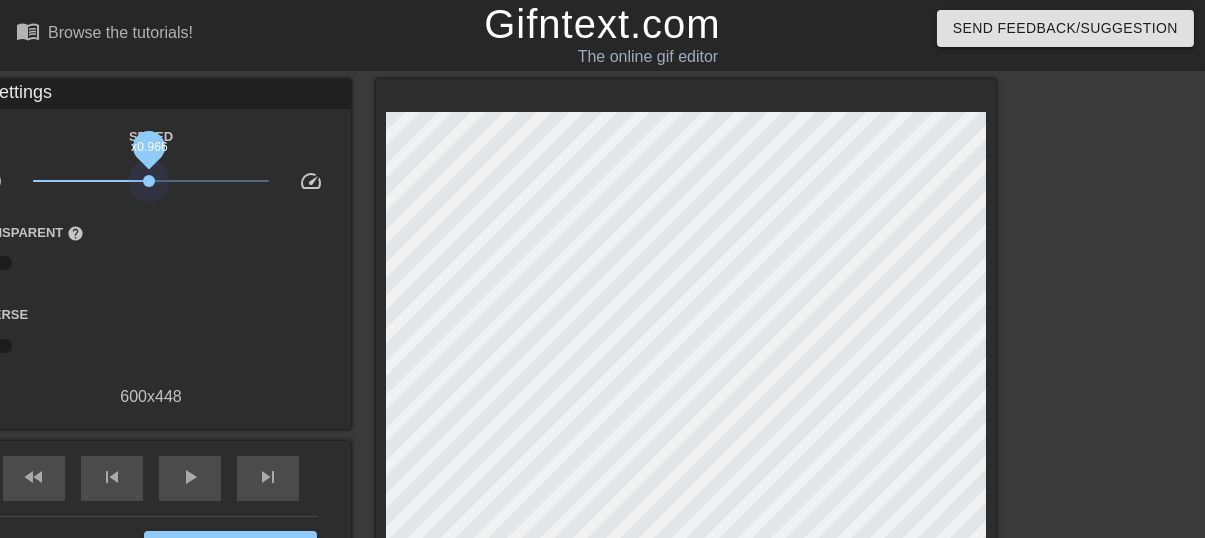 drag, startPoint x: 157, startPoint y: 175, endPoint x: 149, endPoint y: 195, distance: 21.540659 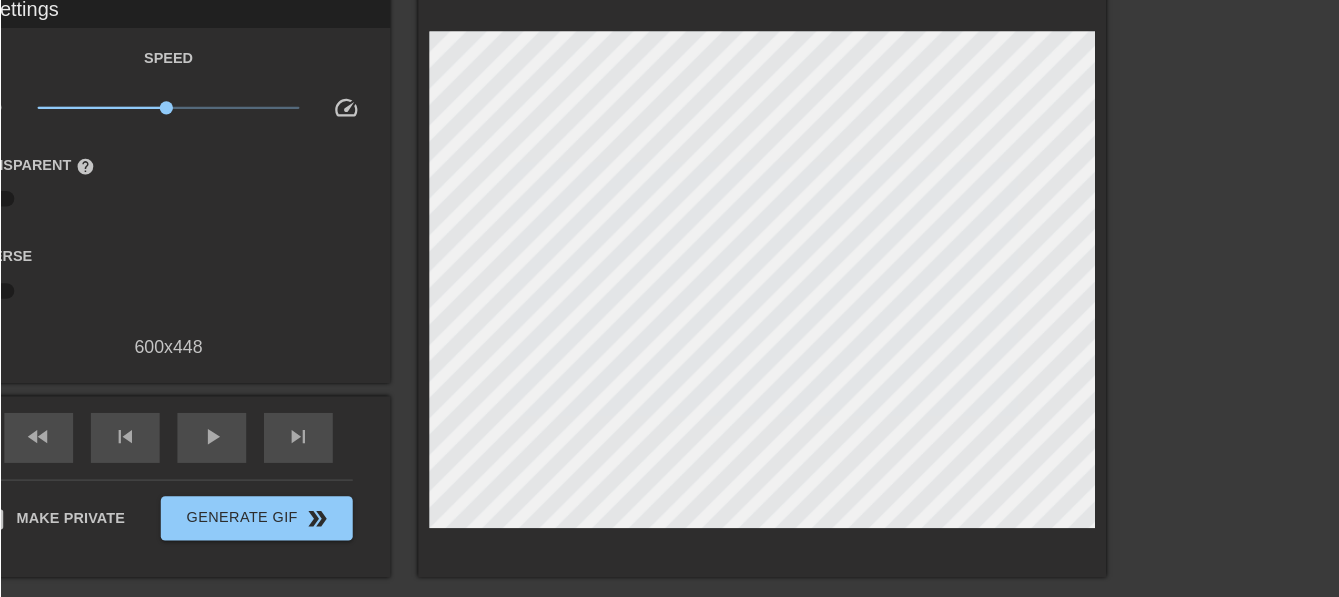 scroll, scrollTop: 133, scrollLeft: 0, axis: vertical 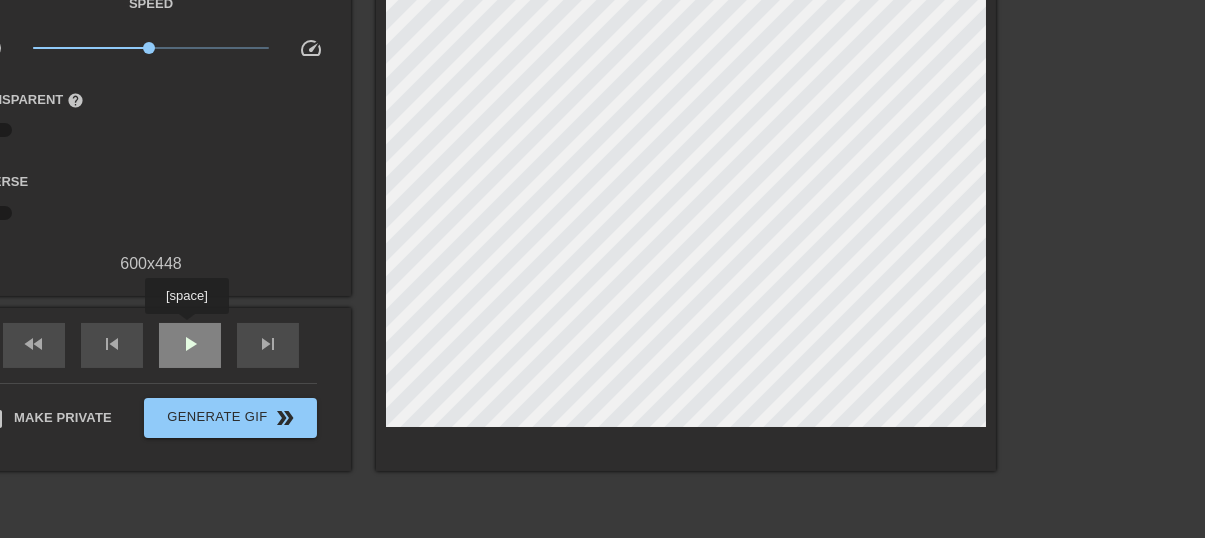 click on "play_arrow" at bounding box center (190, 345) 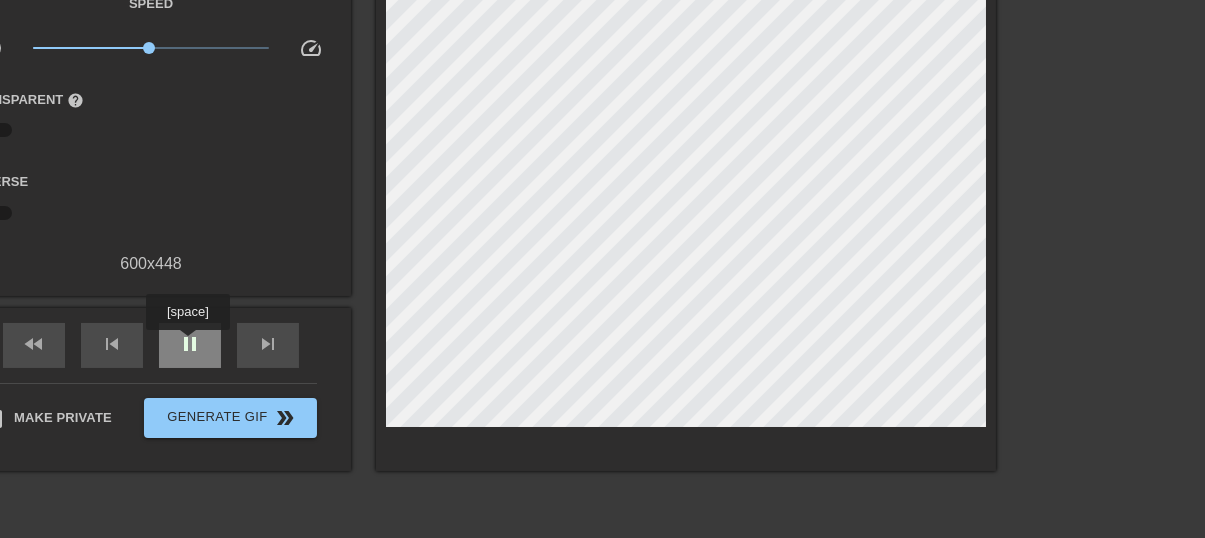click on "pause" at bounding box center (190, 344) 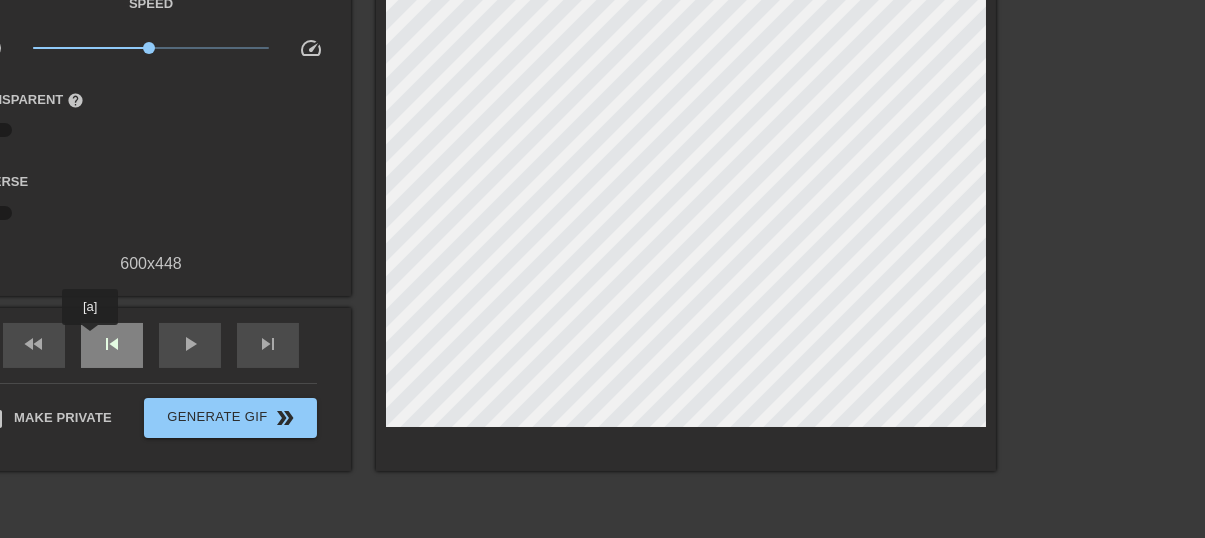 click on "skip_previous" at bounding box center [112, 345] 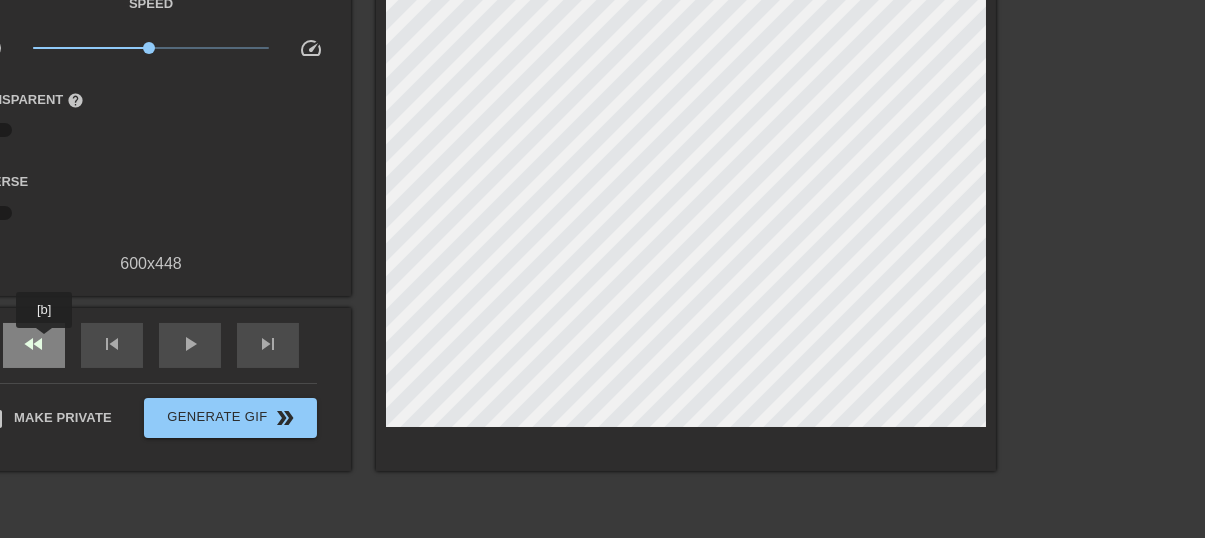 click on "fast_rewind" at bounding box center (34, 344) 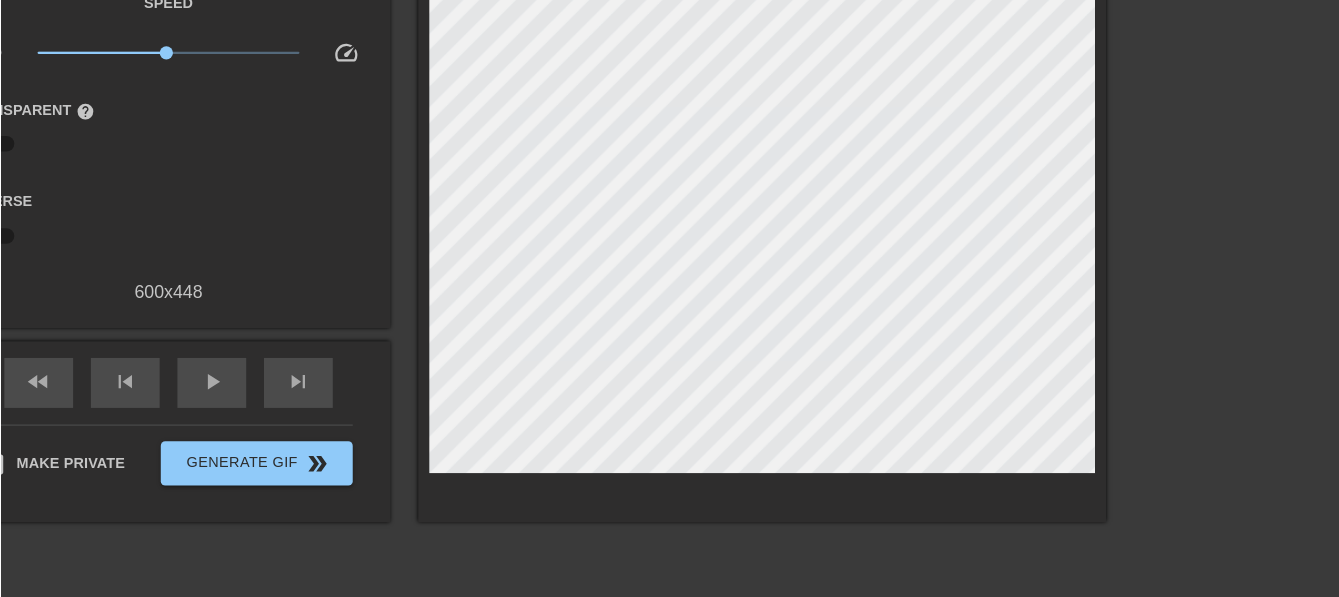 scroll, scrollTop: 16, scrollLeft: 0, axis: vertical 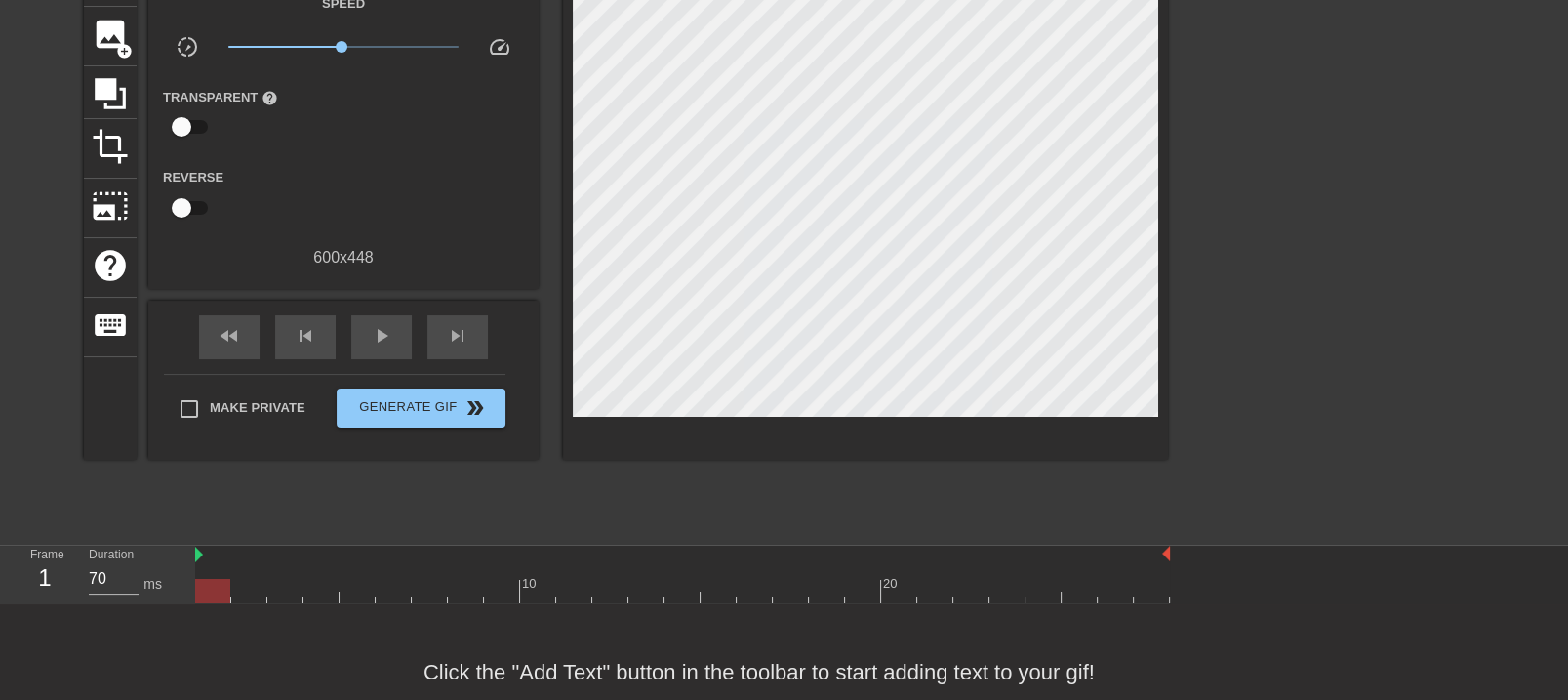 drag, startPoint x: 1167, startPoint y: 1, endPoint x: 514, endPoint y: 525, distance: 837.24847 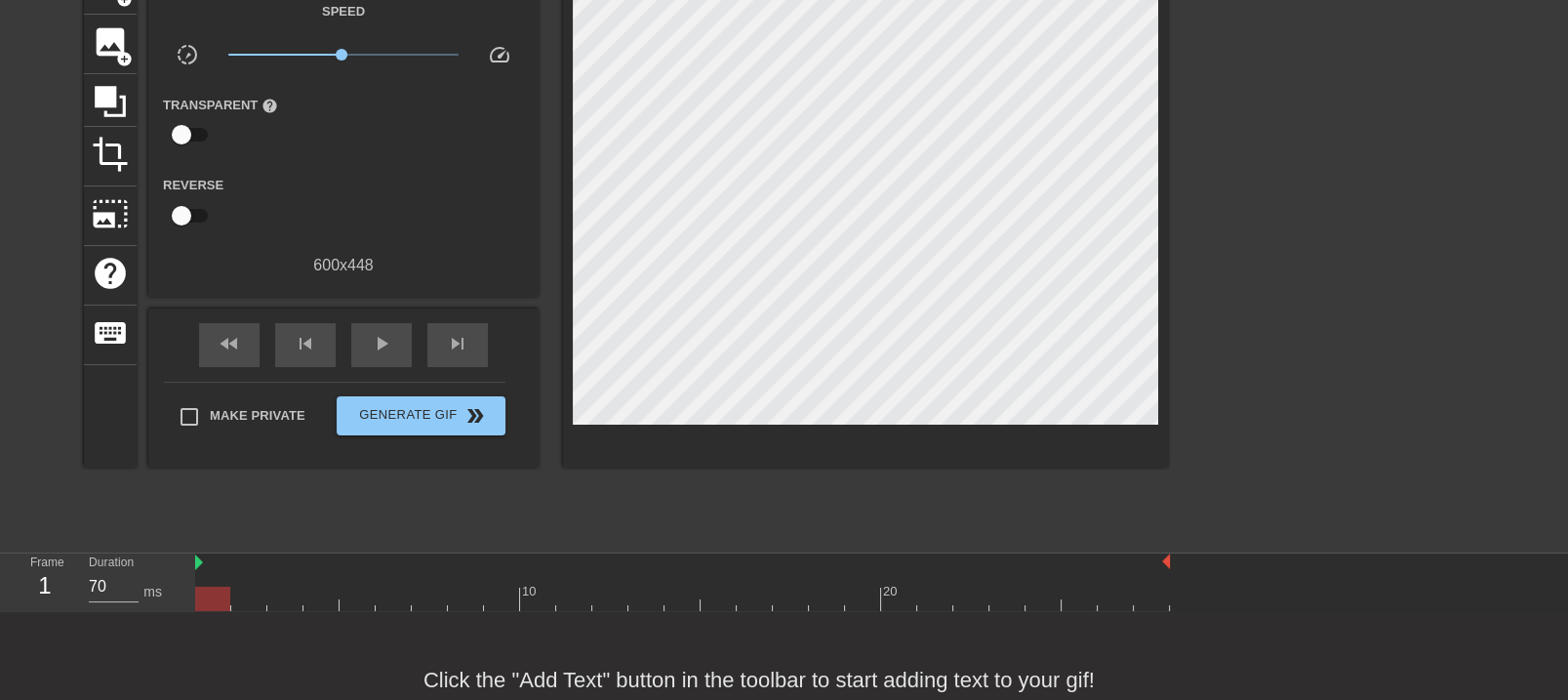 scroll, scrollTop: 0, scrollLeft: 0, axis: both 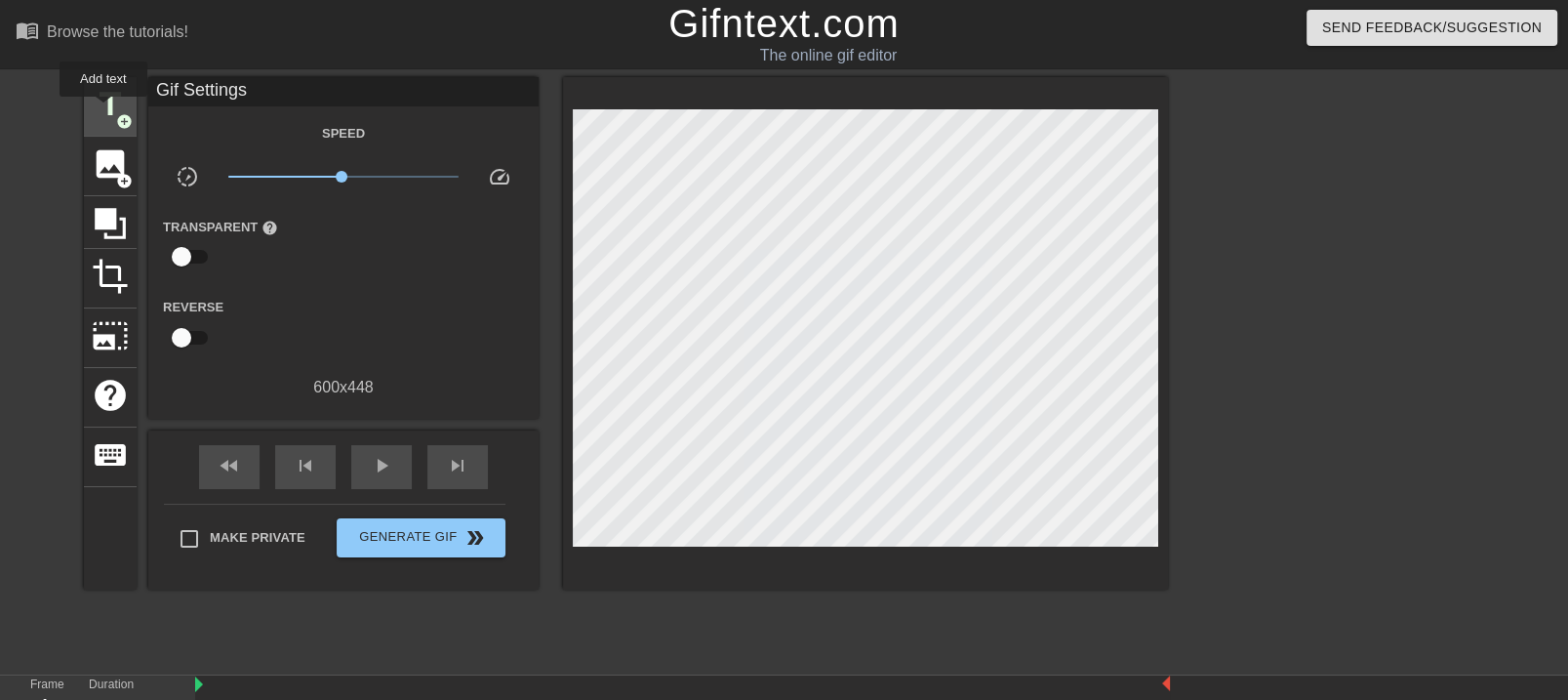 click on "title" at bounding box center [110, 104] 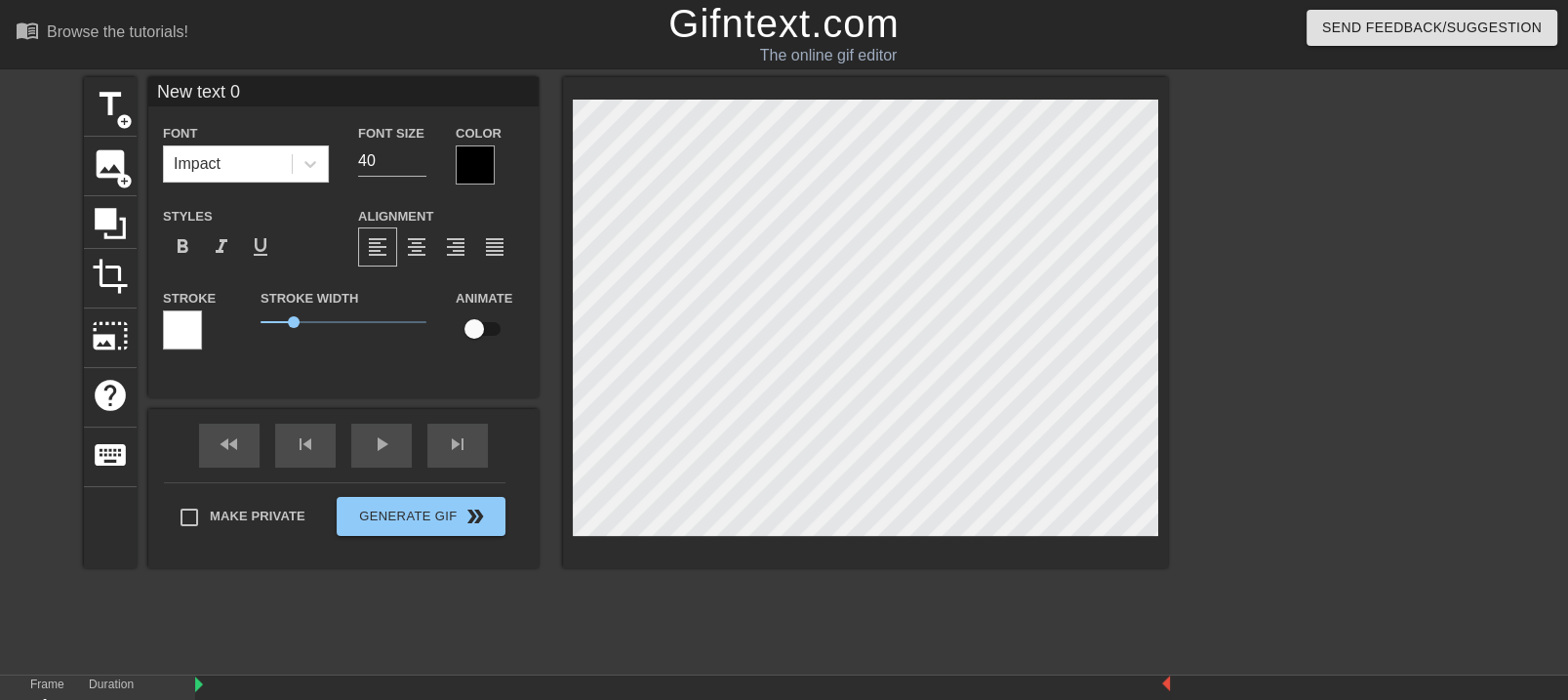 scroll, scrollTop: 2, scrollLeft: 2, axis: both 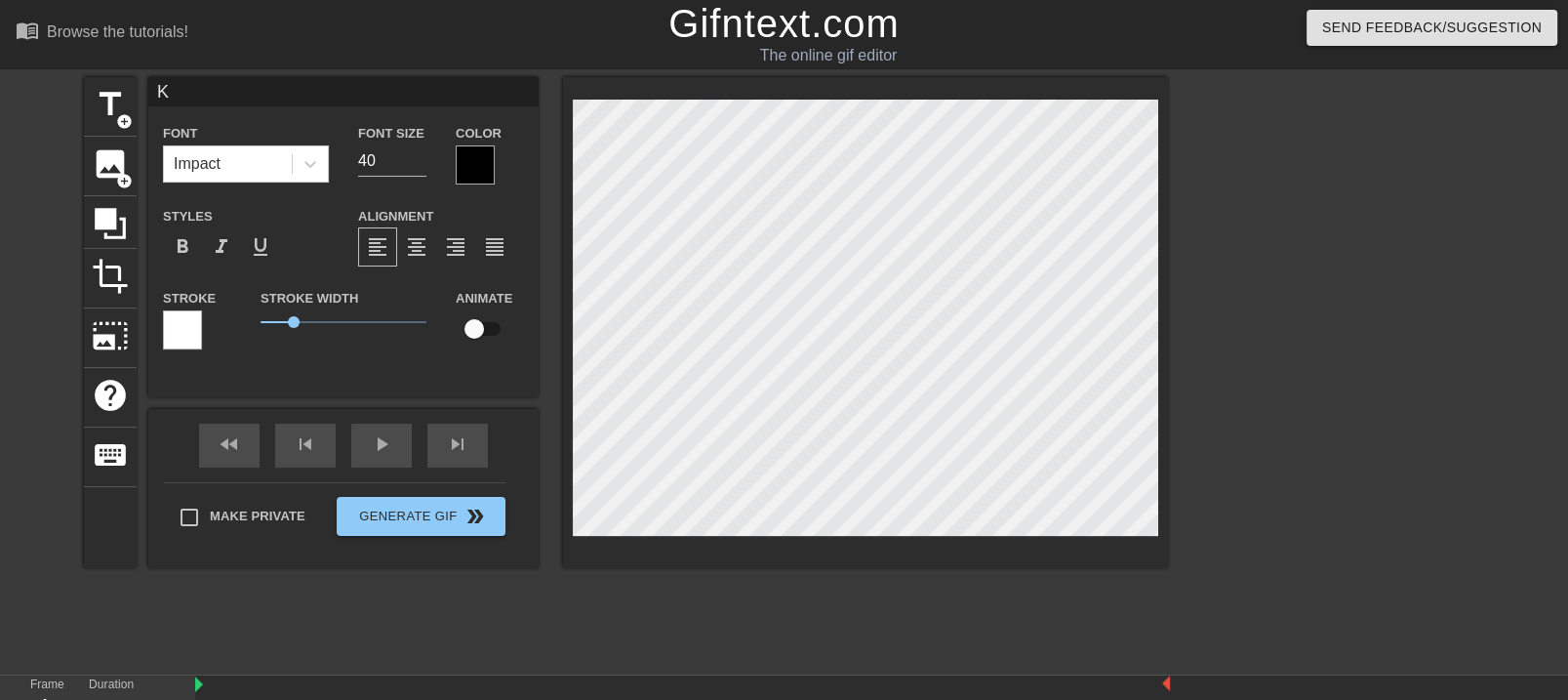 type on "[PERSON]" 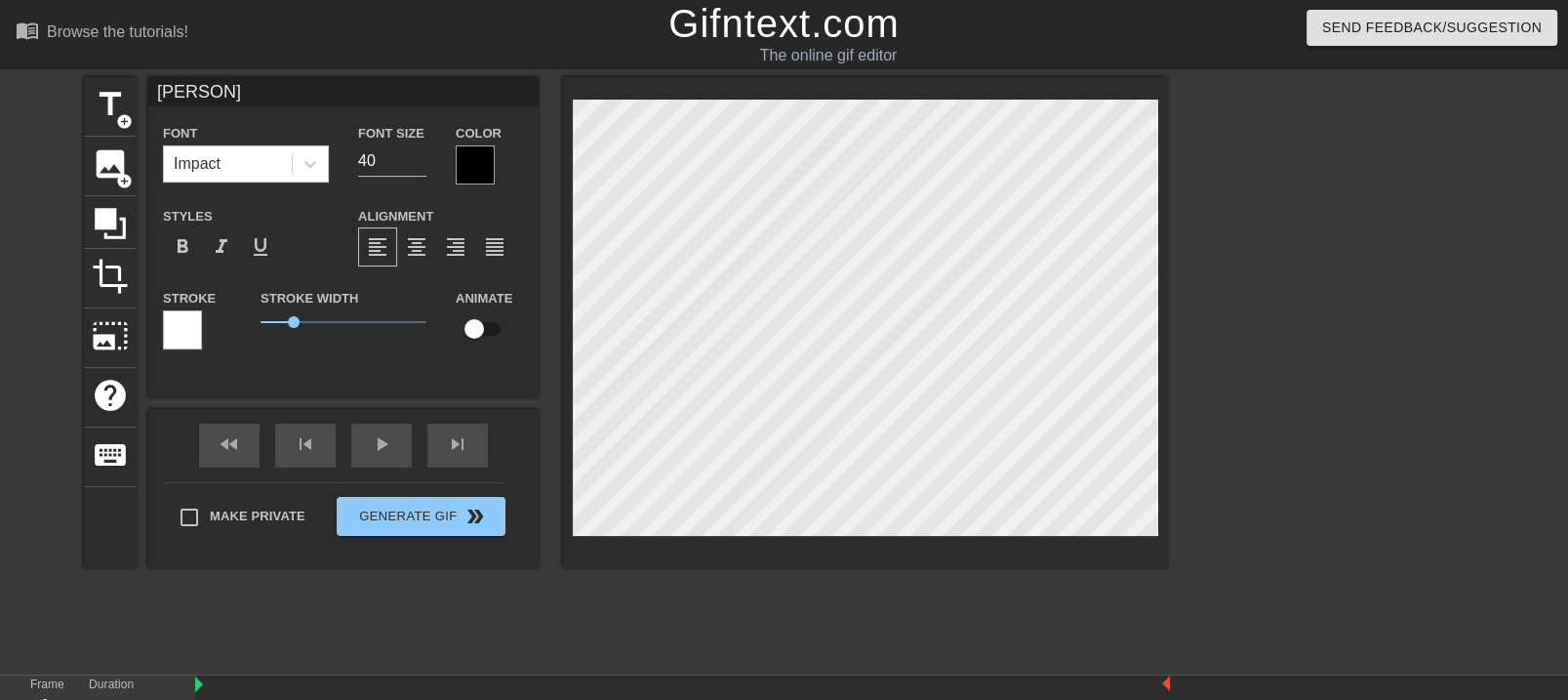 type on "[PERSON]" 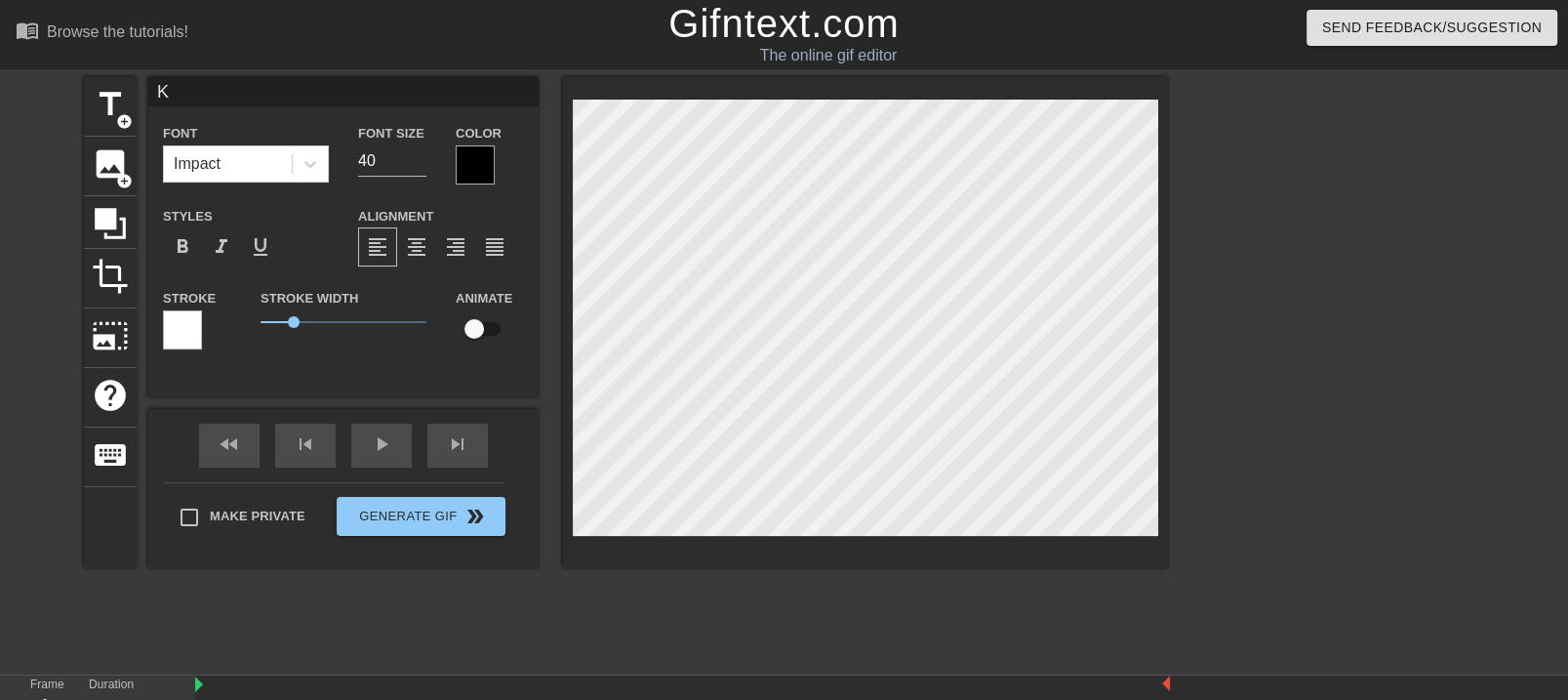 type on "[PERSON]" 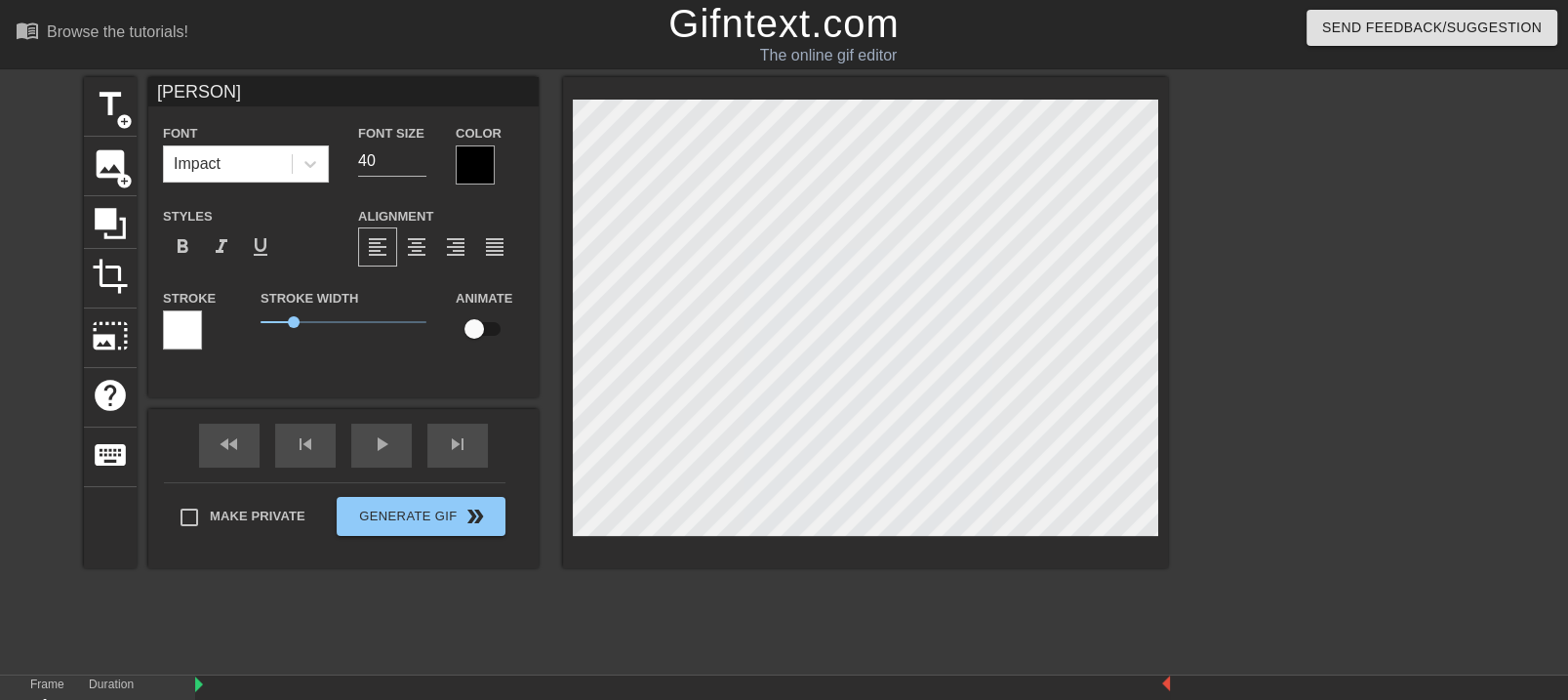 type on "[PERSON]" 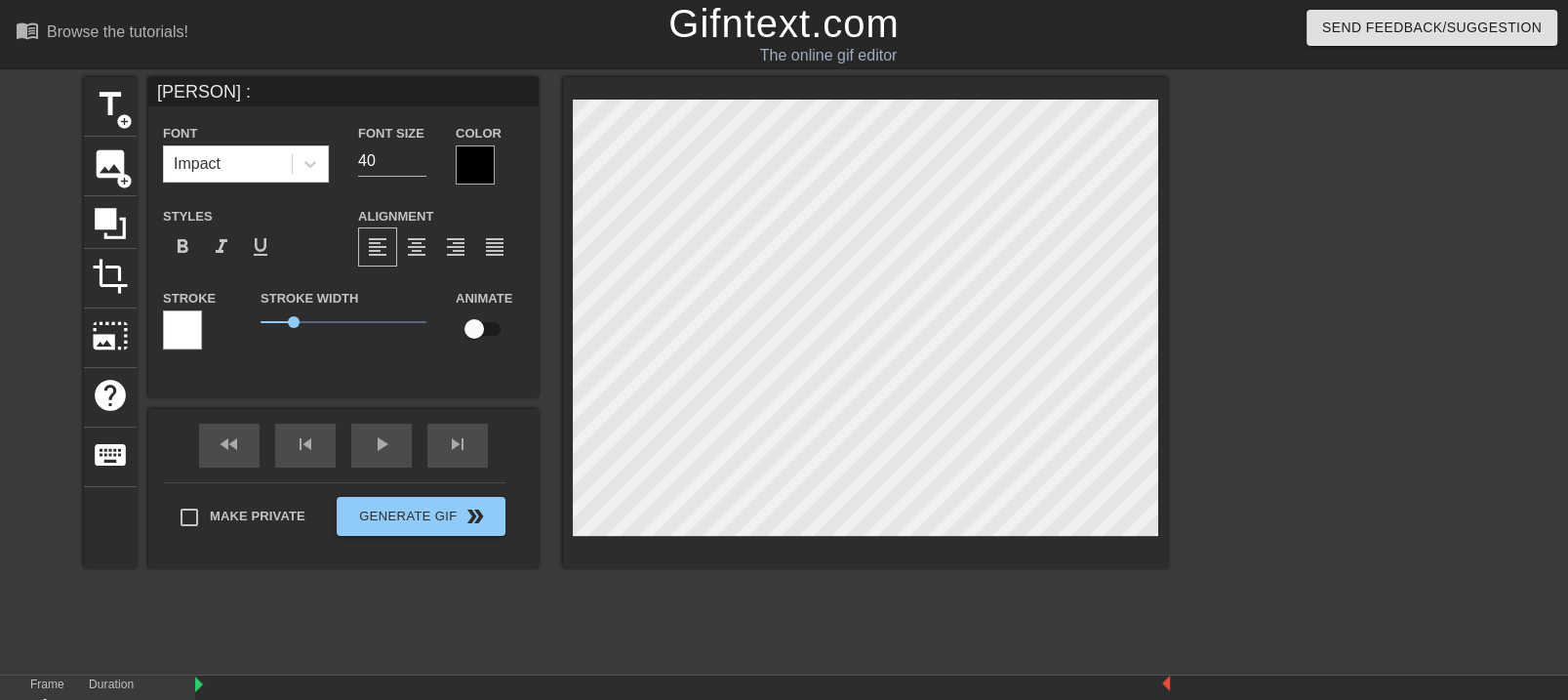 type on "[PERSON] :" 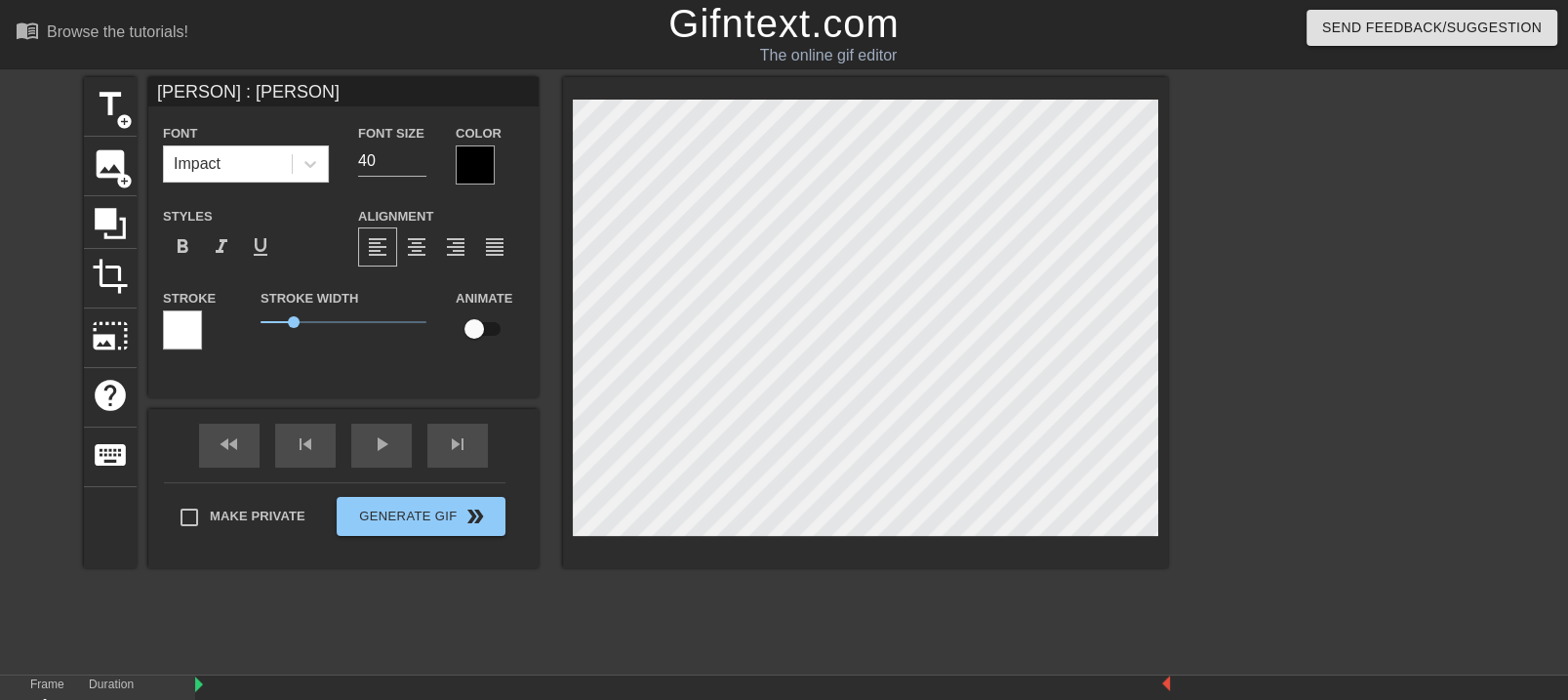 type on "[PERSON] : [PERSON]" 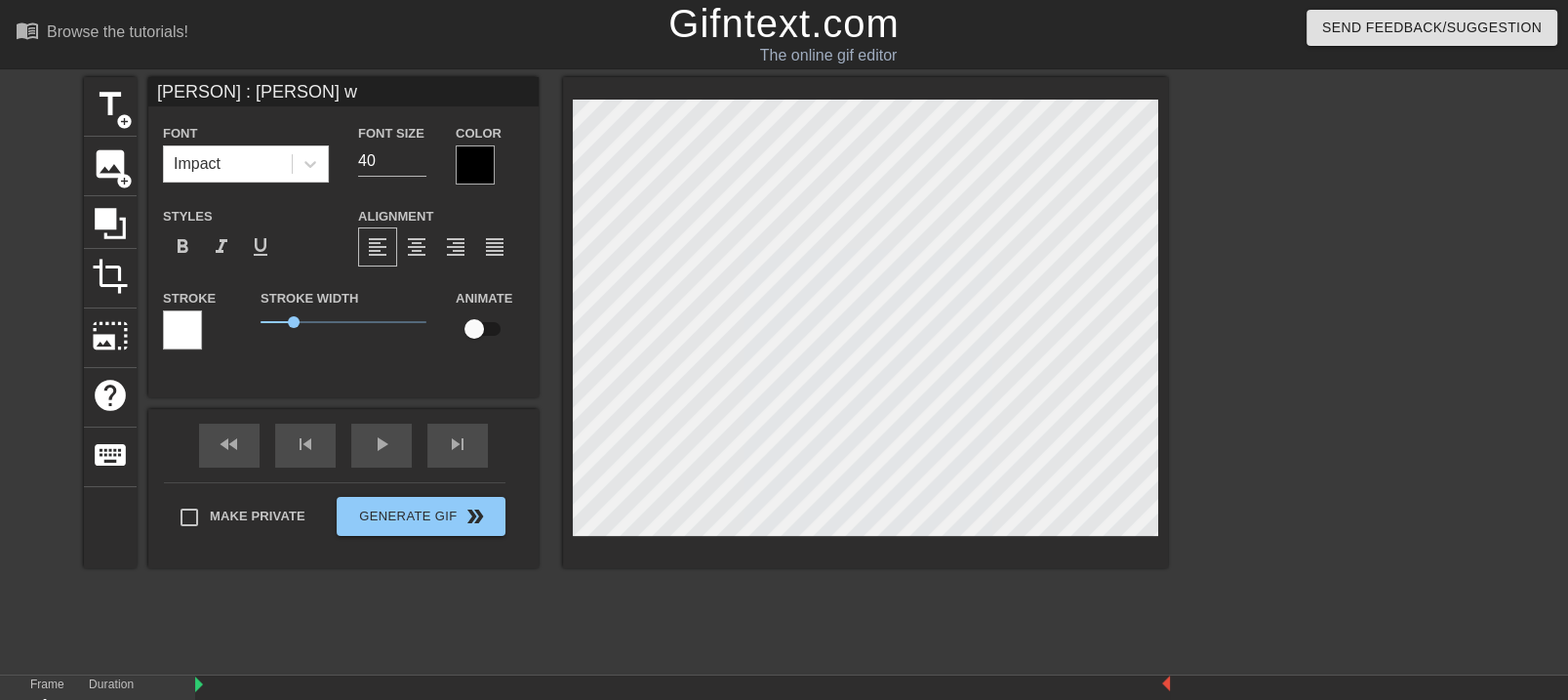 type on "[PERSON] : [PERSON] wo" 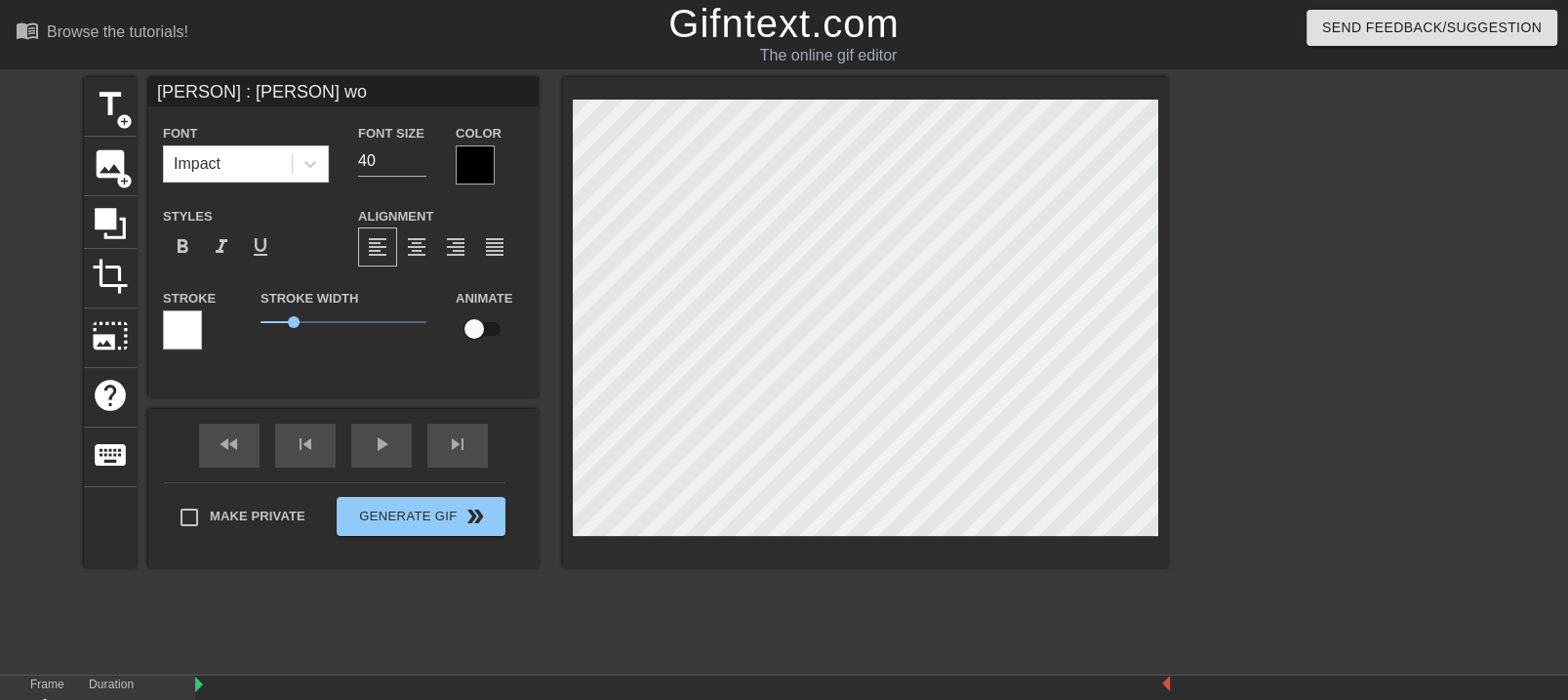 type on "[PERSON] : [PERSON] wor" 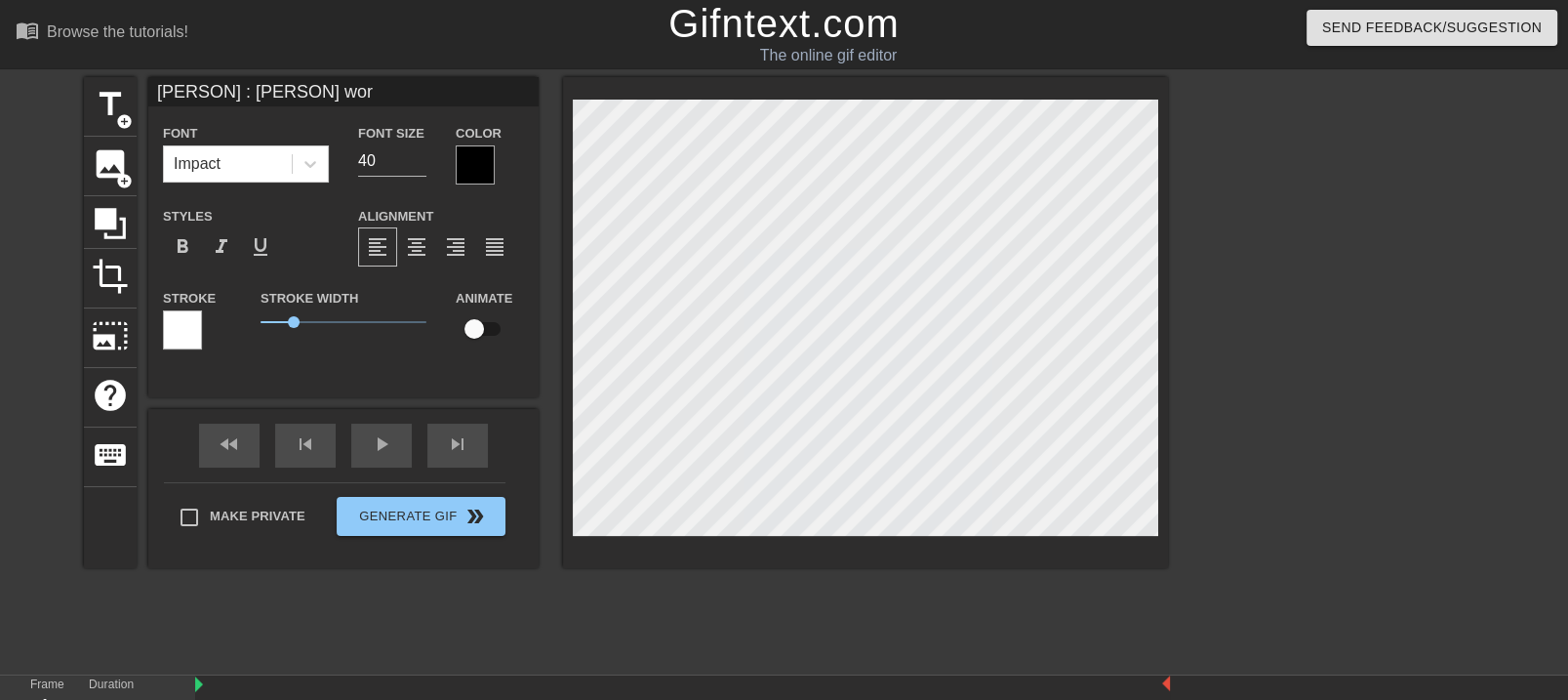 type on "[PERSON] : [PERSON] work" 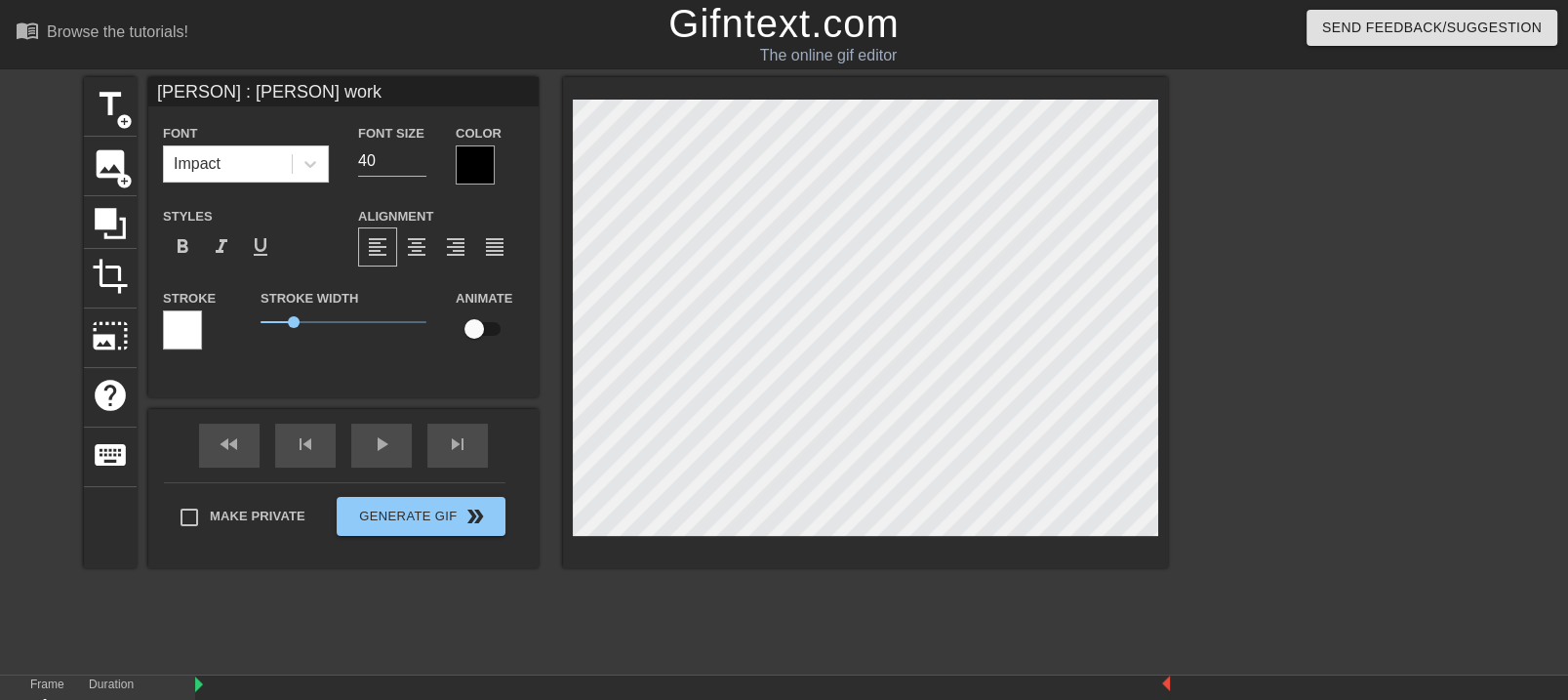 type on "[PERSON] : [PERSON] work" 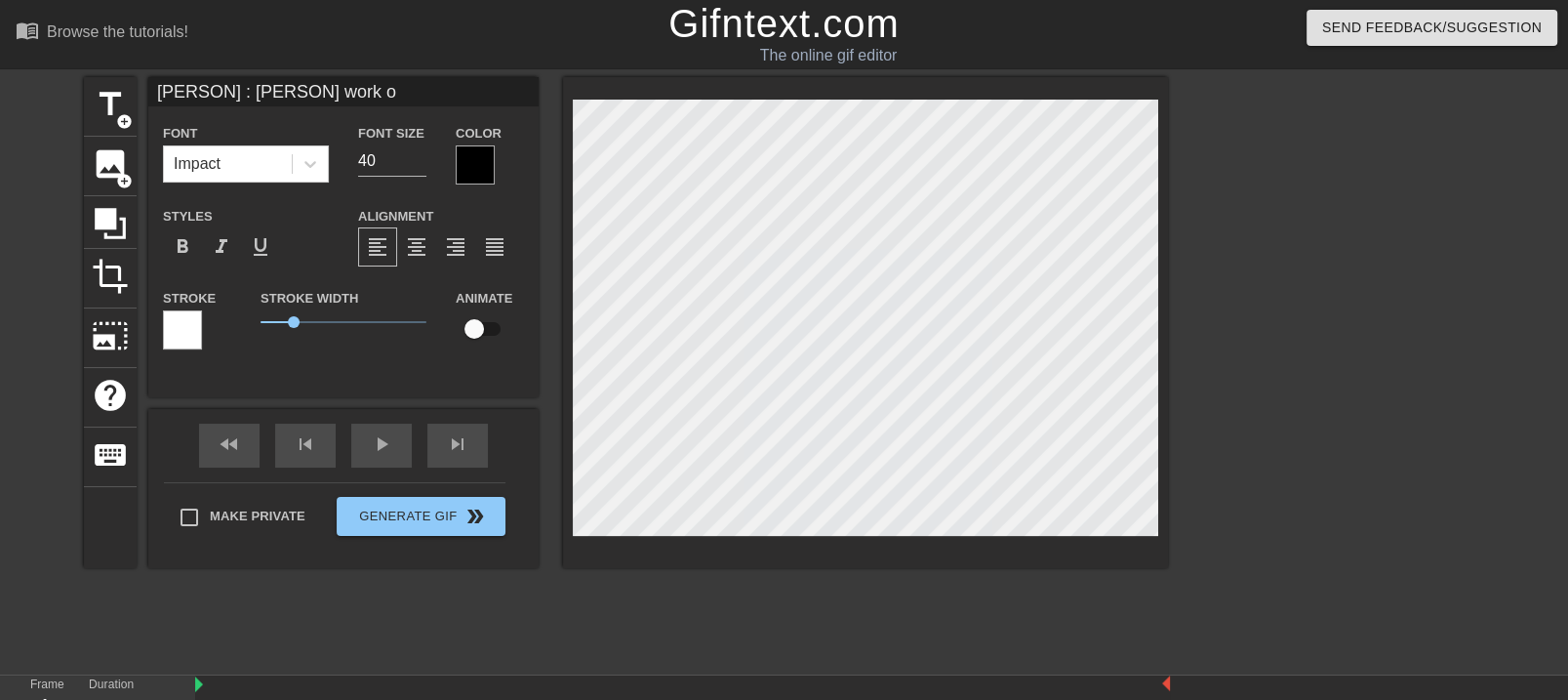 type on "[PERSON] : [PERSON] work on" 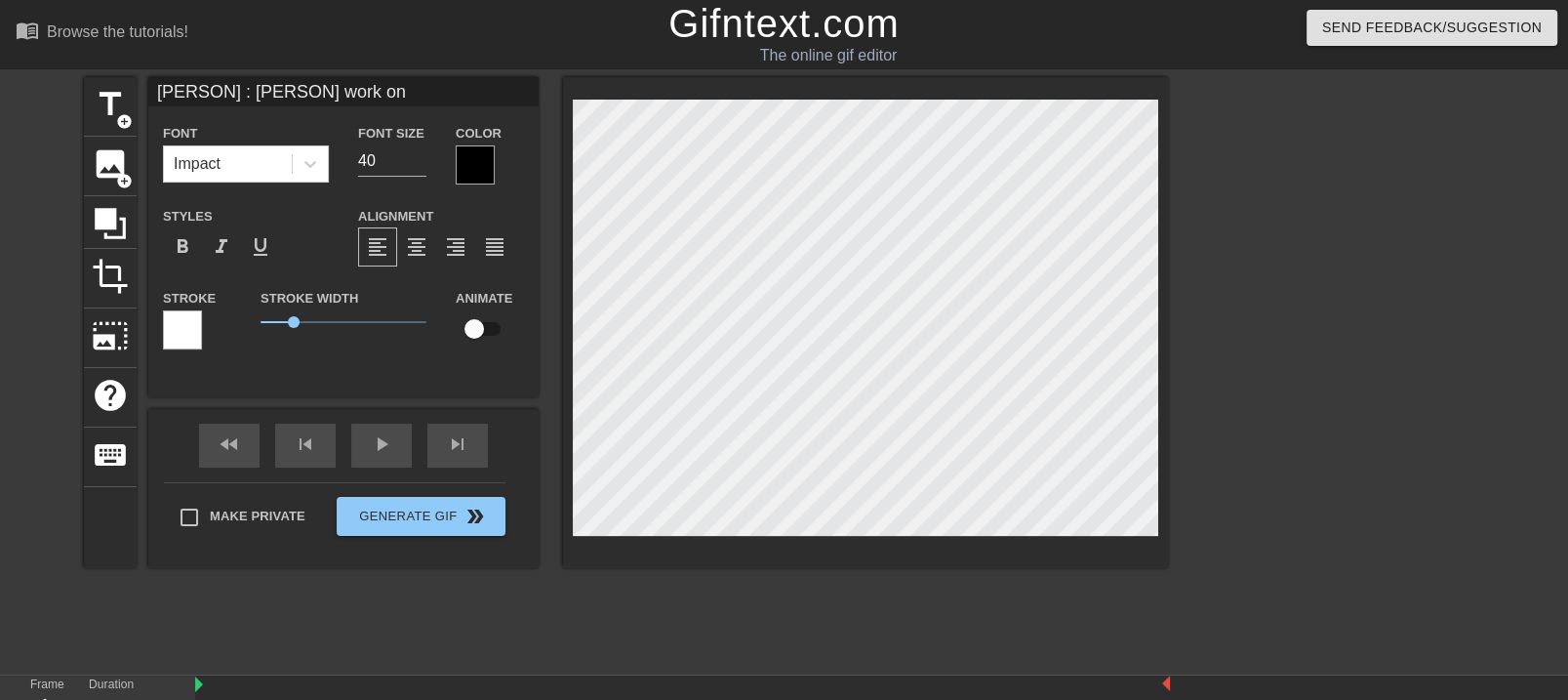 type on "[PERSON] : [PERSON] work on" 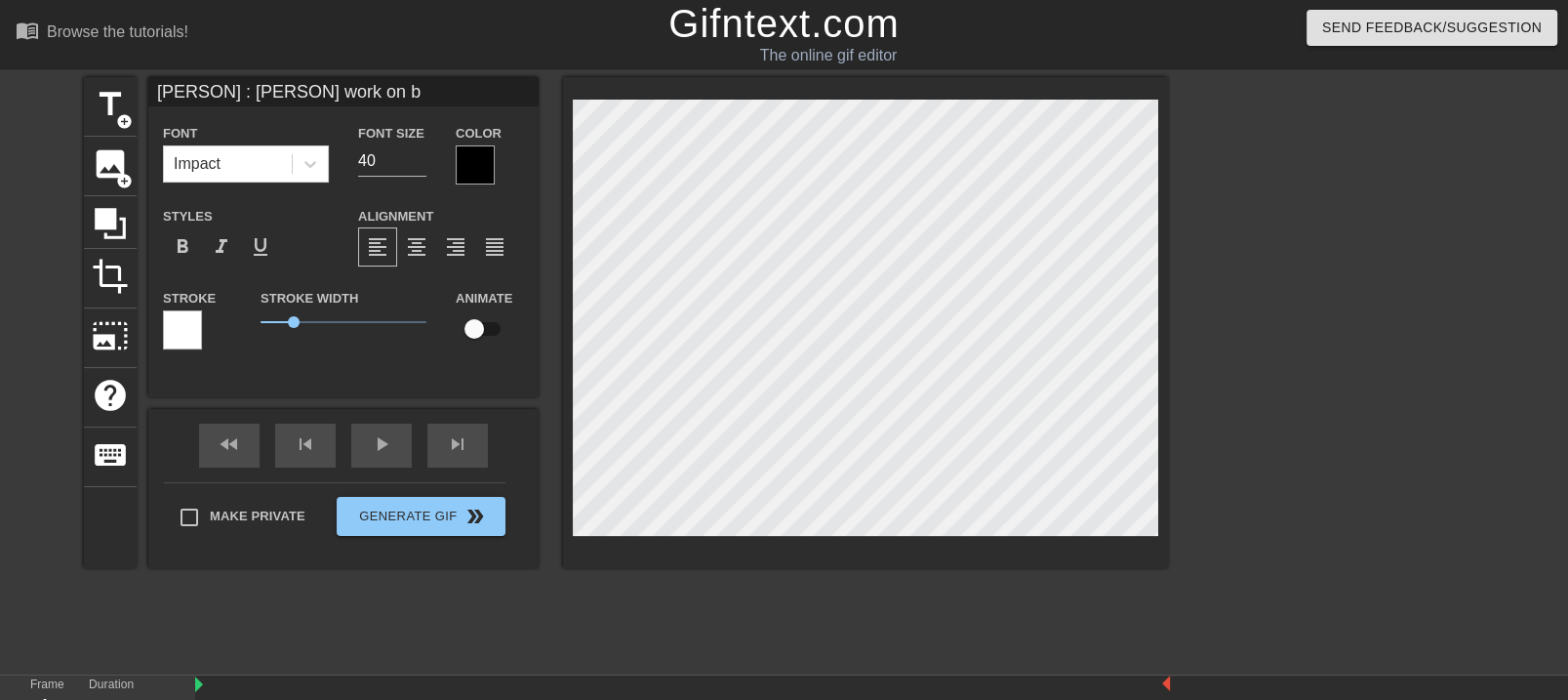 type on "[PERSON] : [PERSON] work on bl" 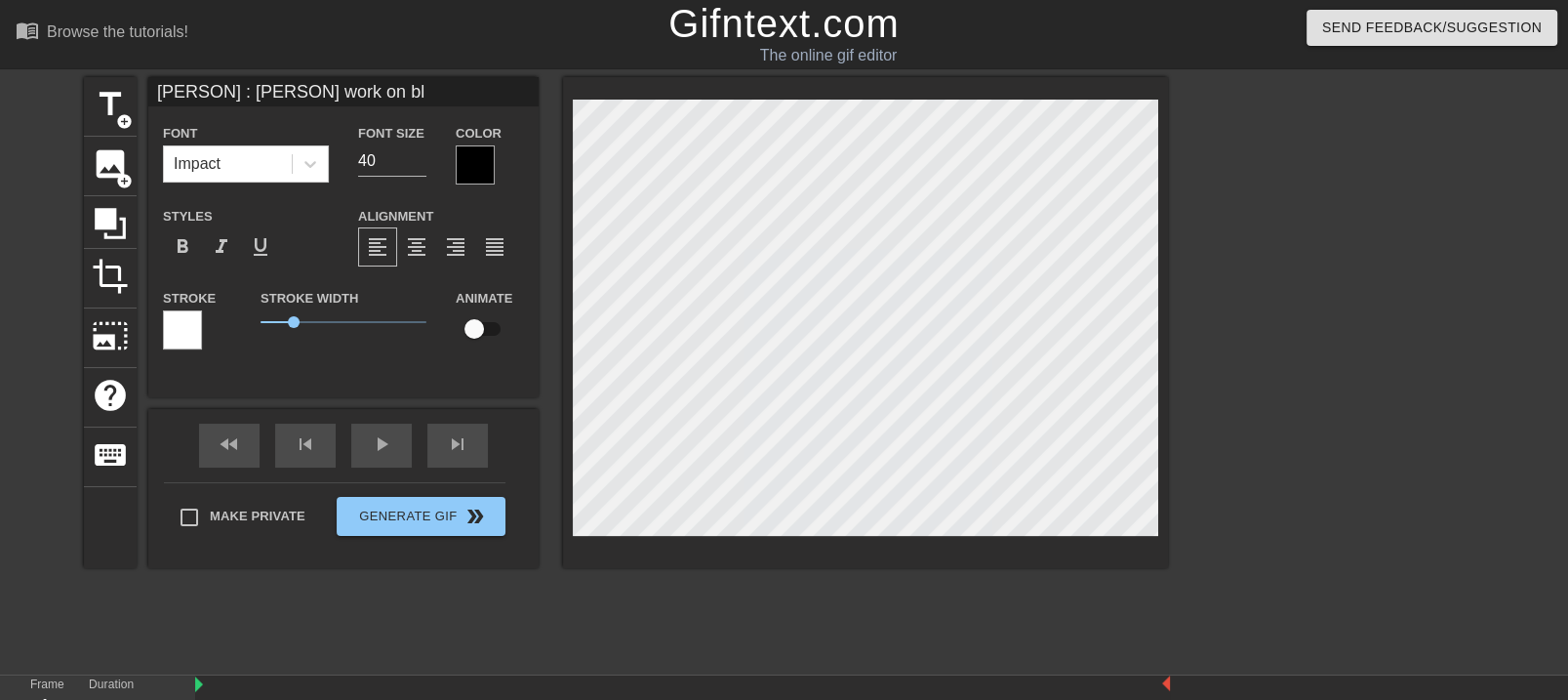 type on "[PERSON] : [PERSON] work on blo" 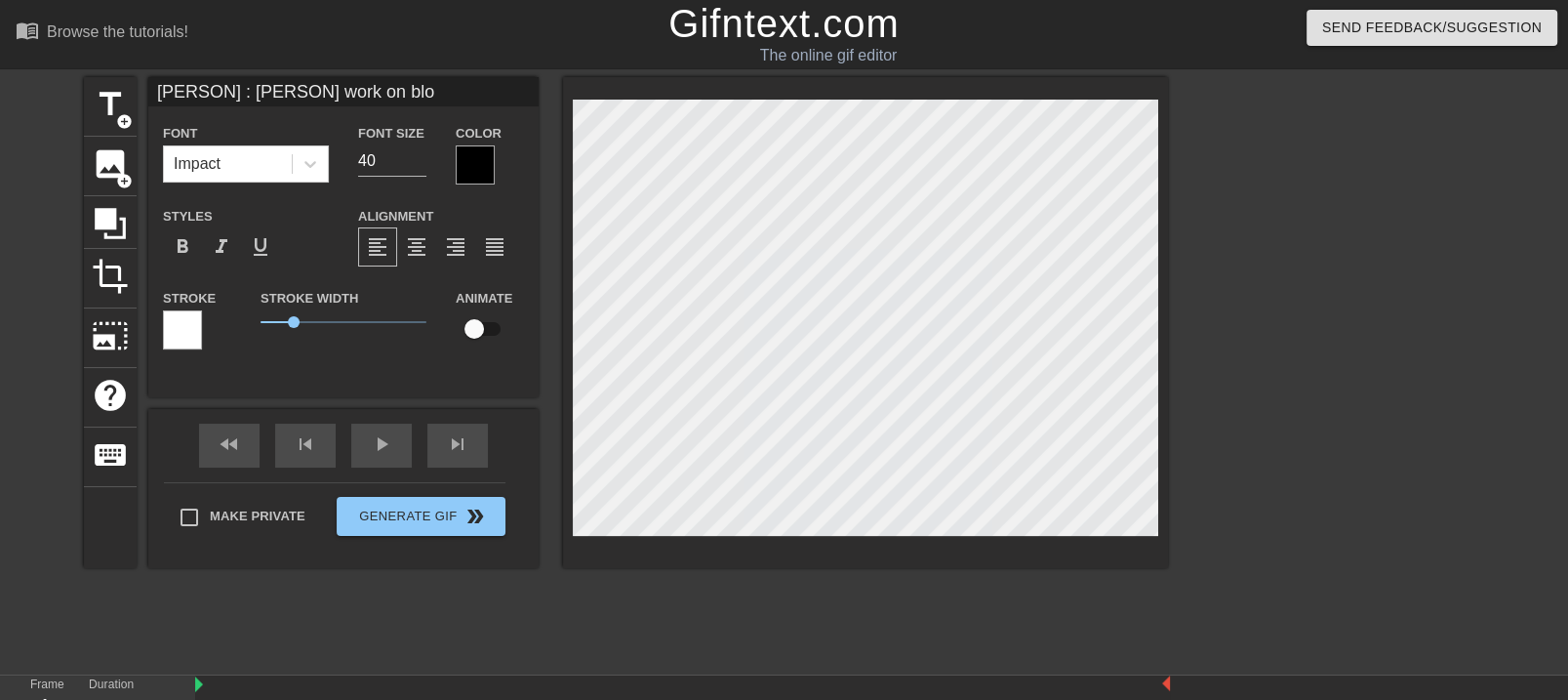 type on "[PERSON] : [PERSON] work on bloo" 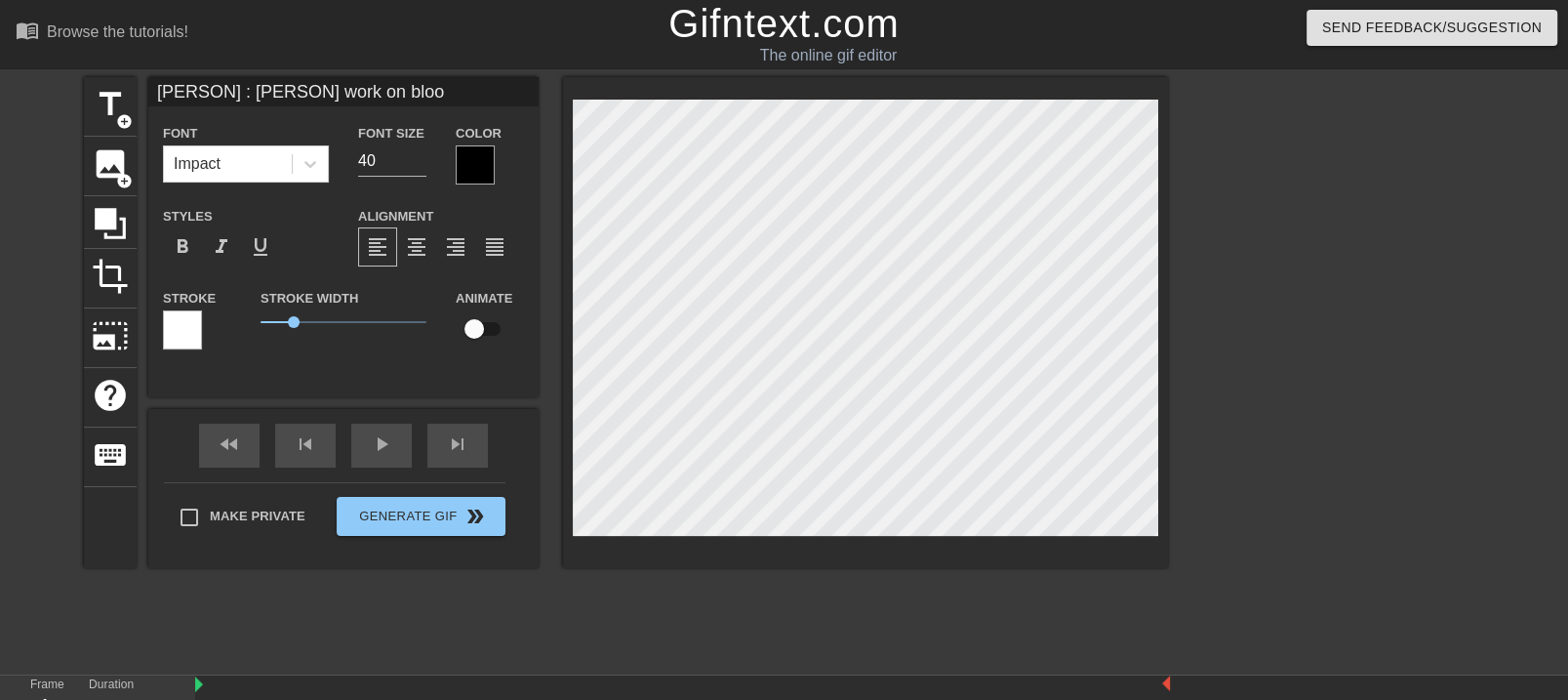 type on "[PERSON] : [PERSON] work on blood" 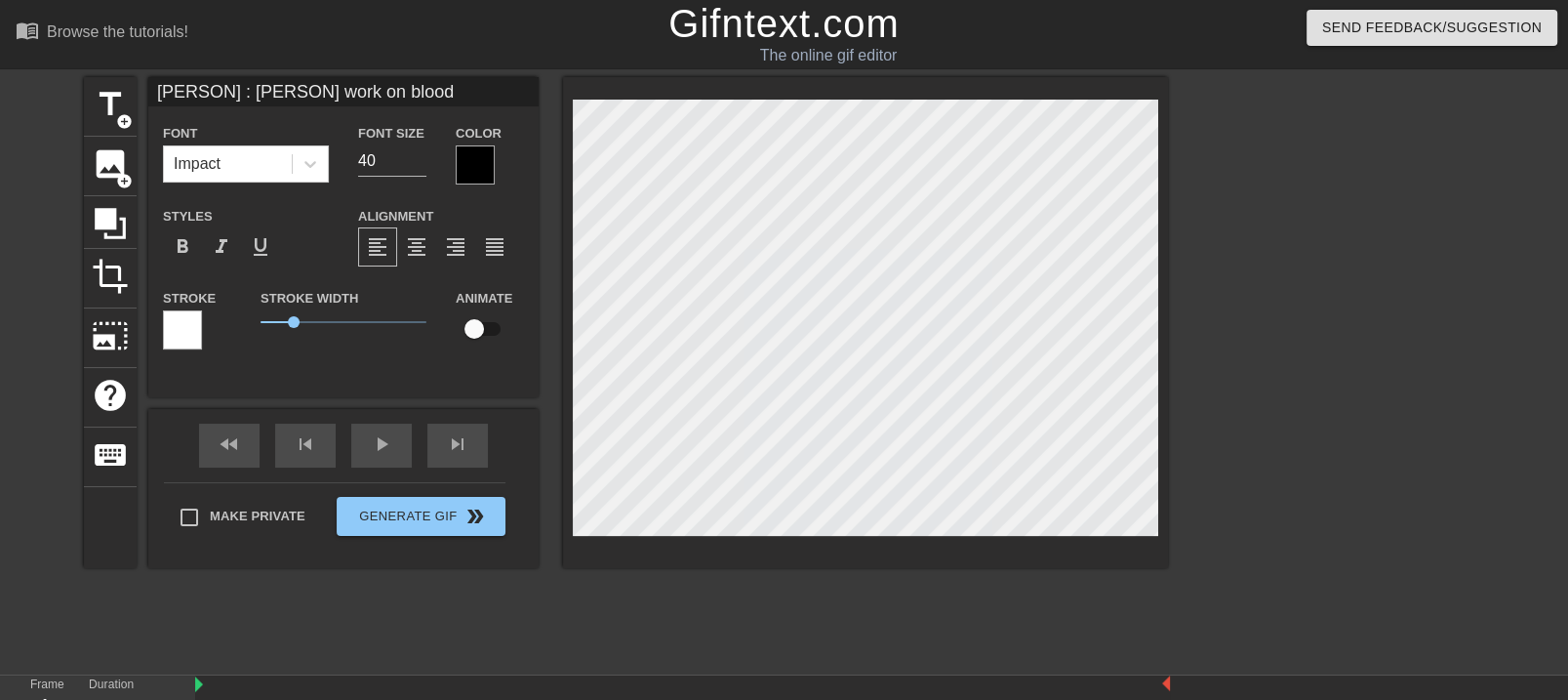 type on "[PERSON] : [PERSON] work on bloodp" 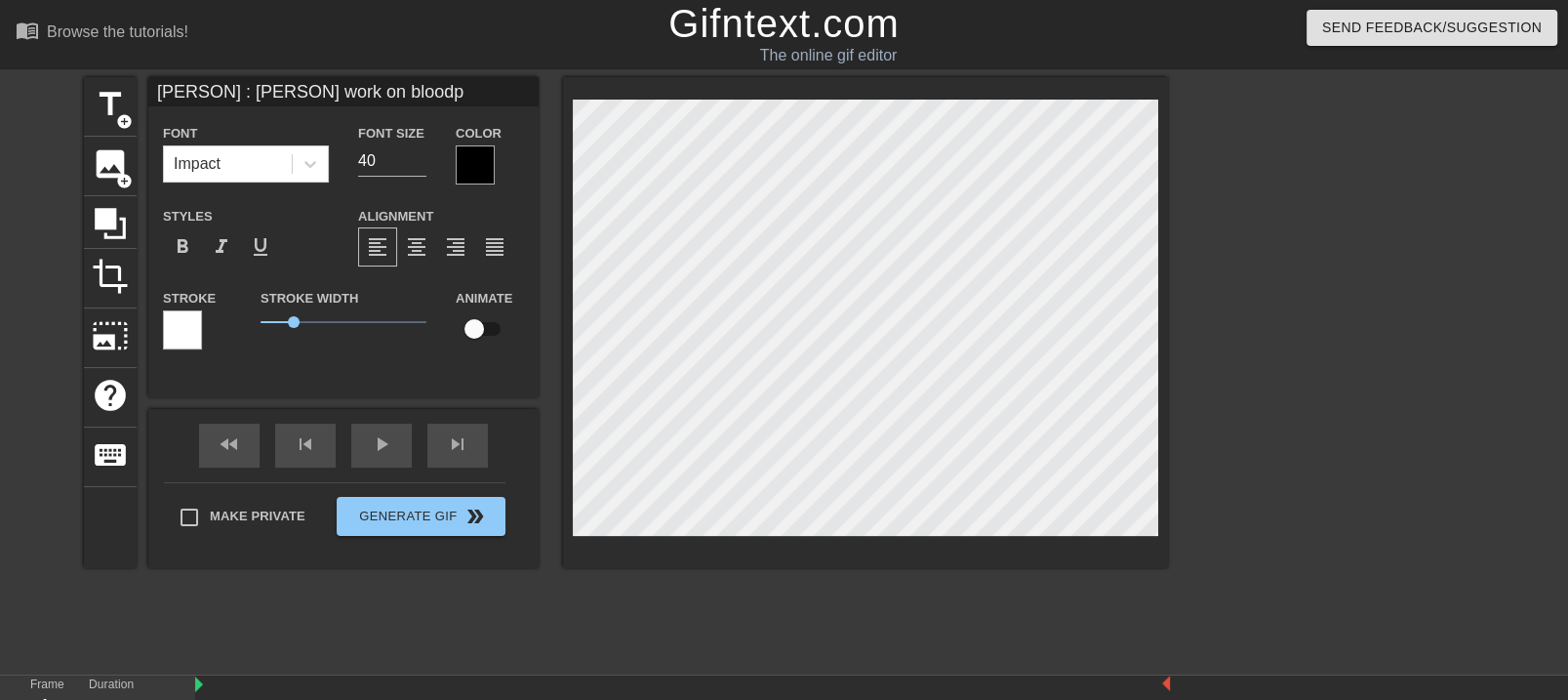 type on "[PERSON] : [PERSON] work on bloodpi" 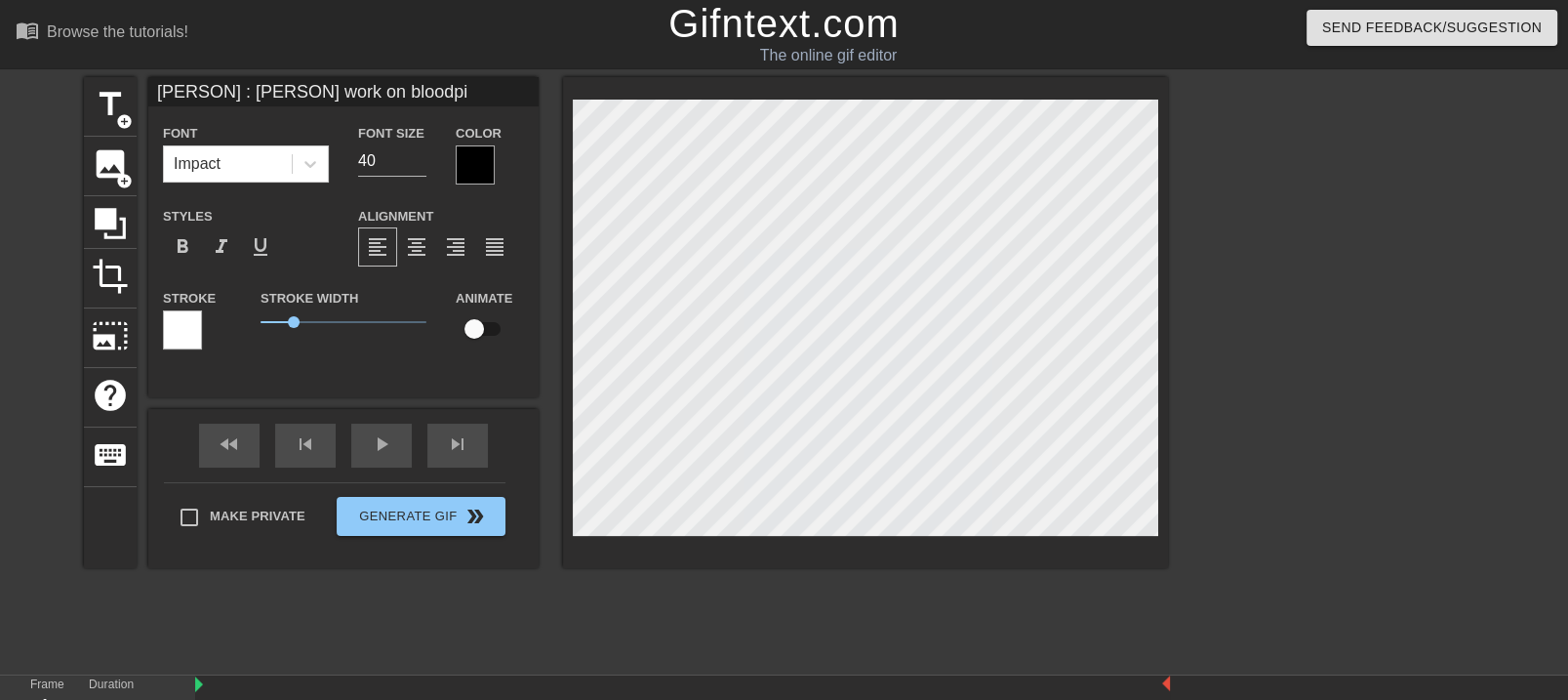 type on "[PERSON] : [PERSON] work on bloodpin" 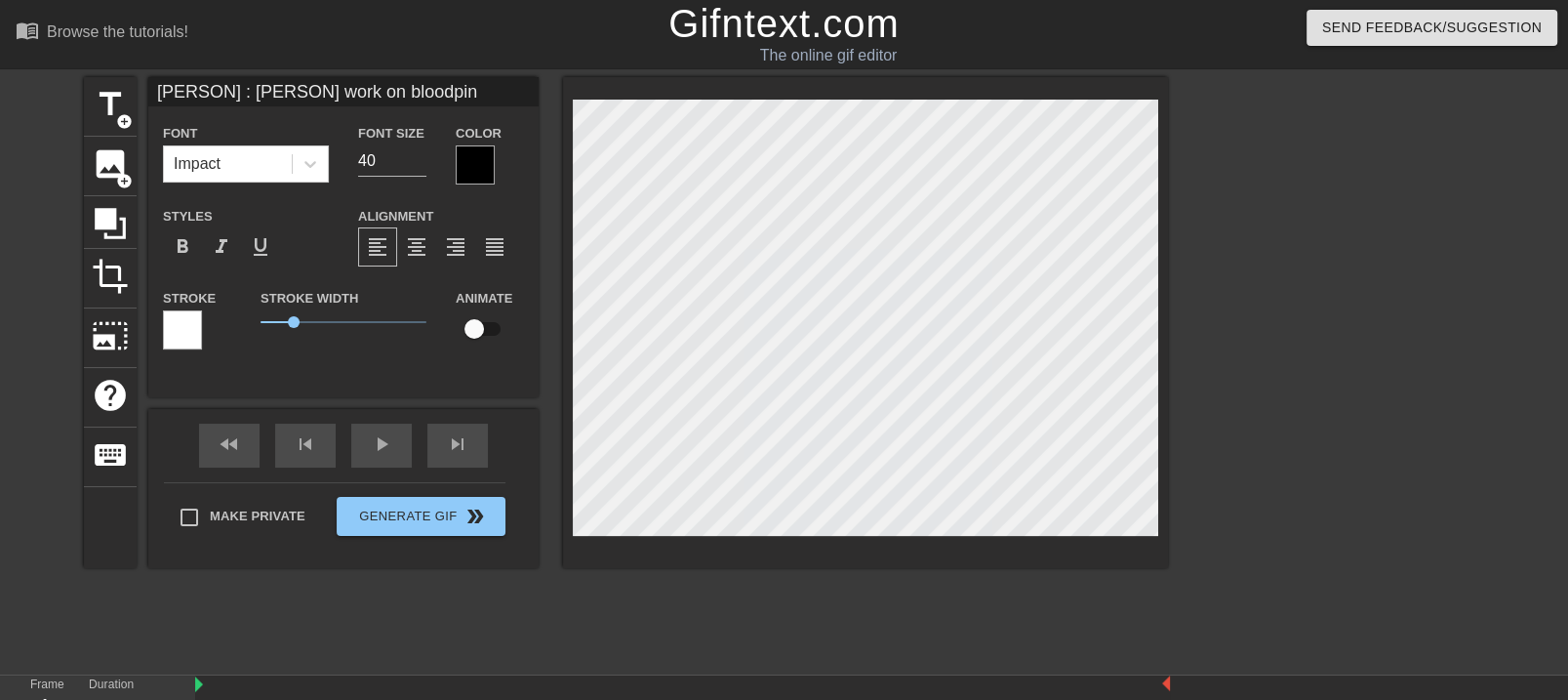 type on "[PERSON] : [PERSON] work on bloodpine" 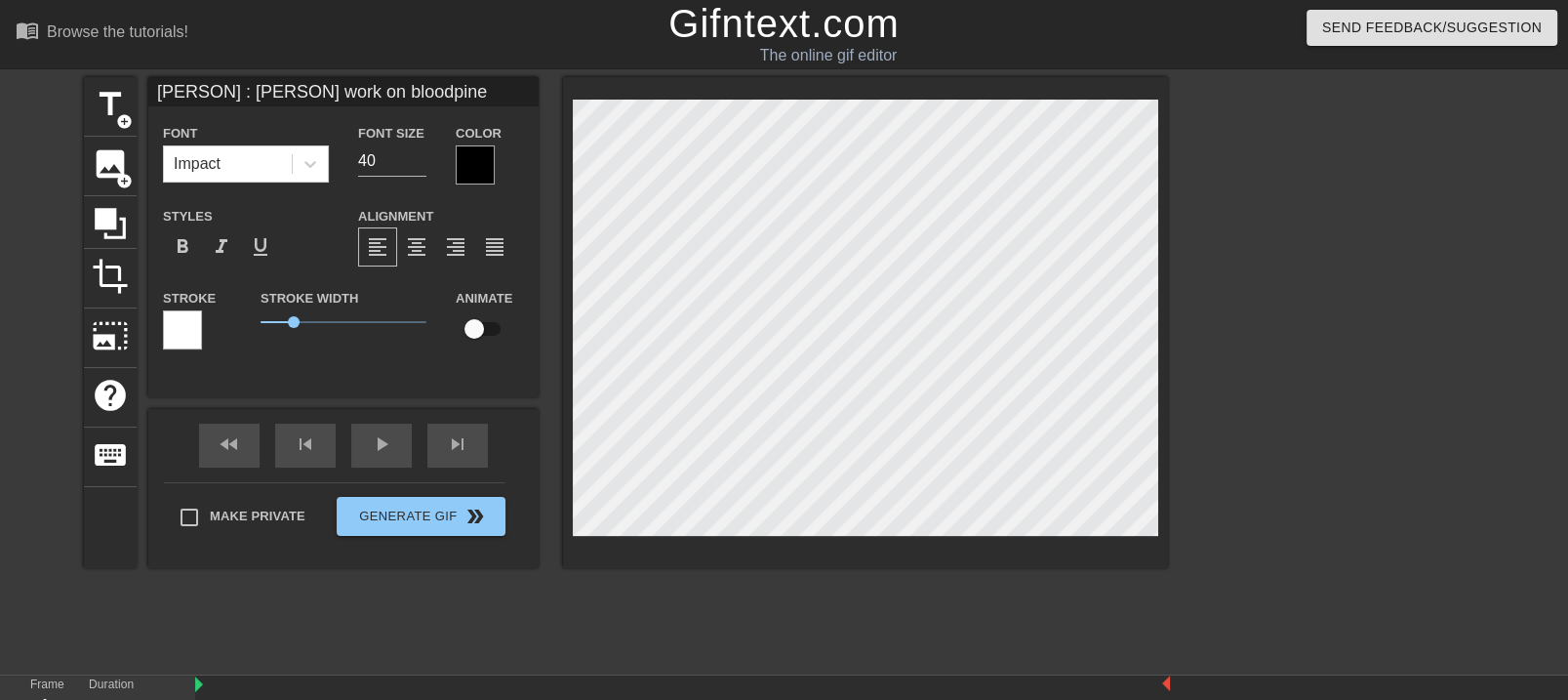 type on "[PERSON] : [PERSON] work on bloodpines" 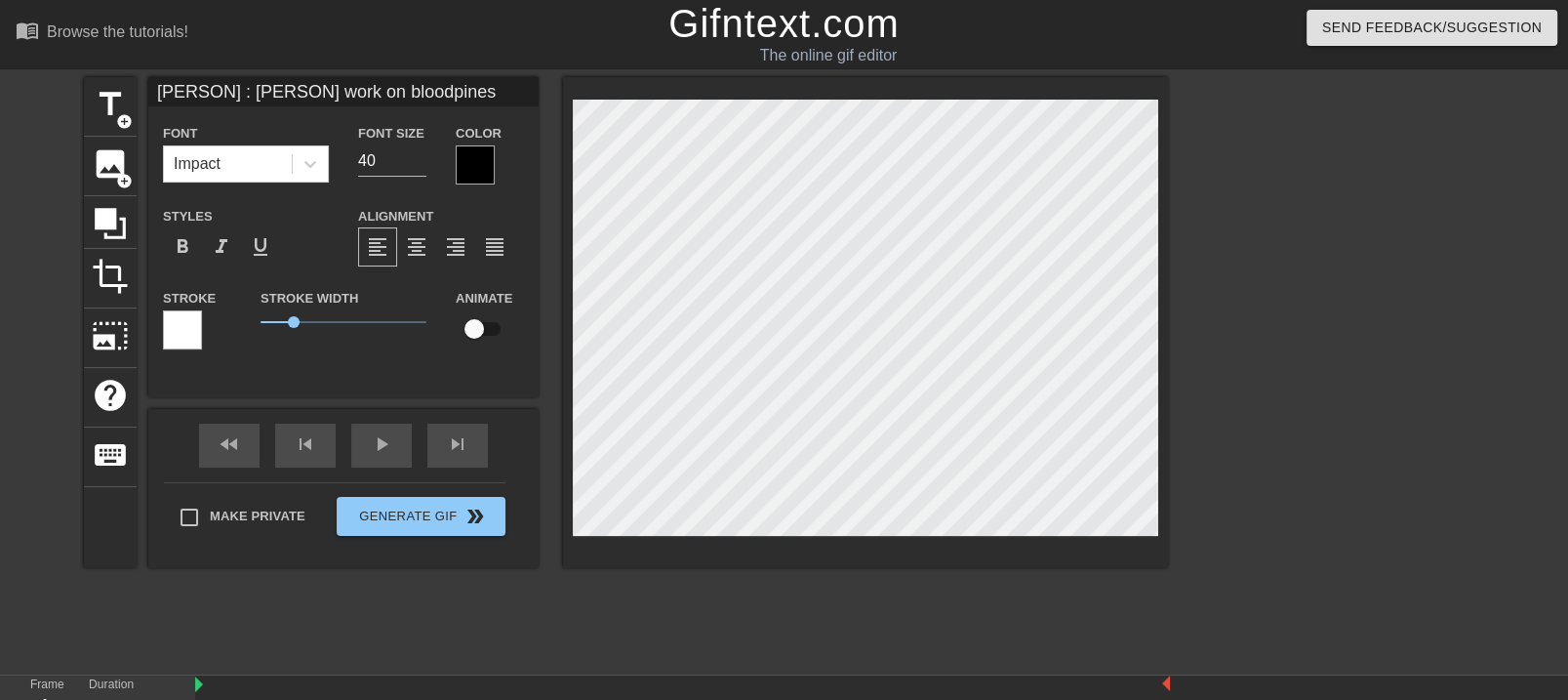 type on "[PERSON] : [PERSON] work on bloodpines" 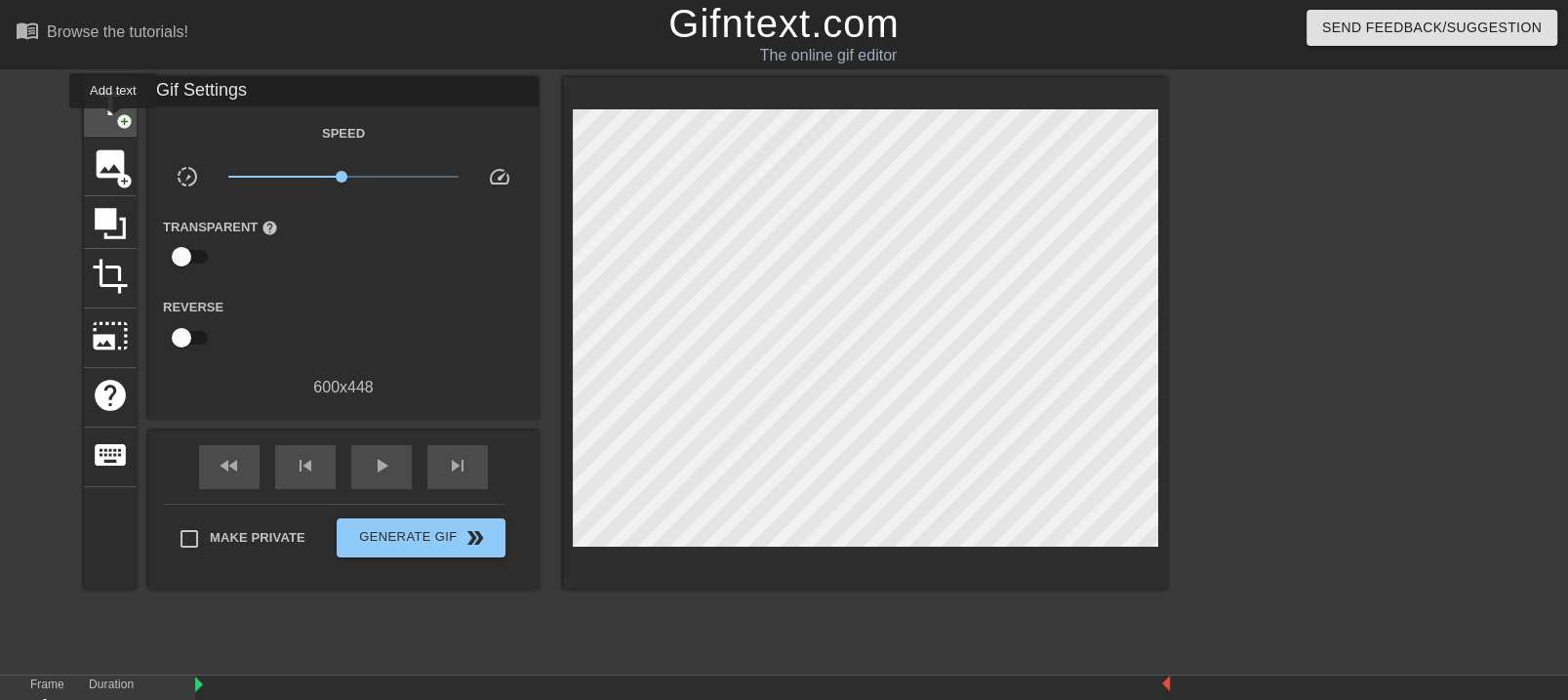 click on "title" at bounding box center [110, 104] 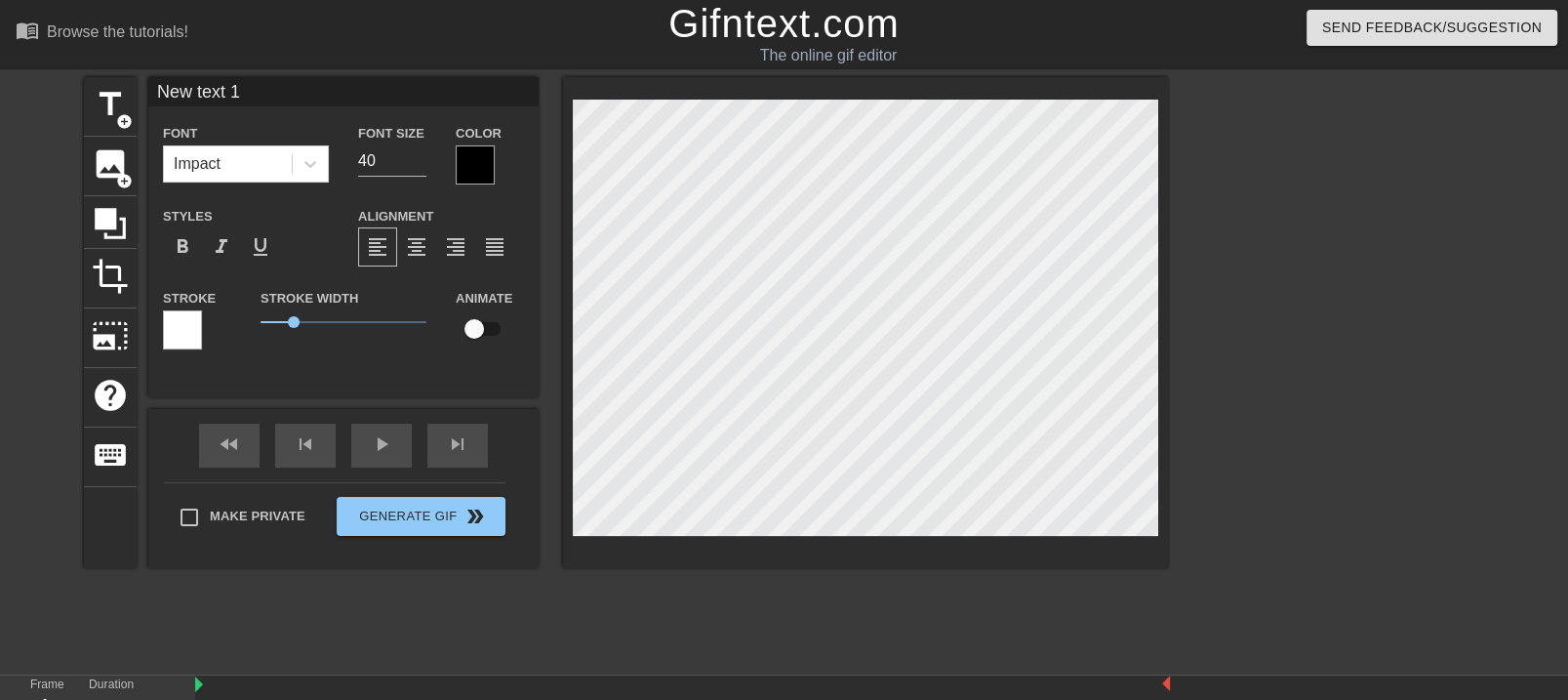 scroll, scrollTop: 2, scrollLeft: 4, axis: both 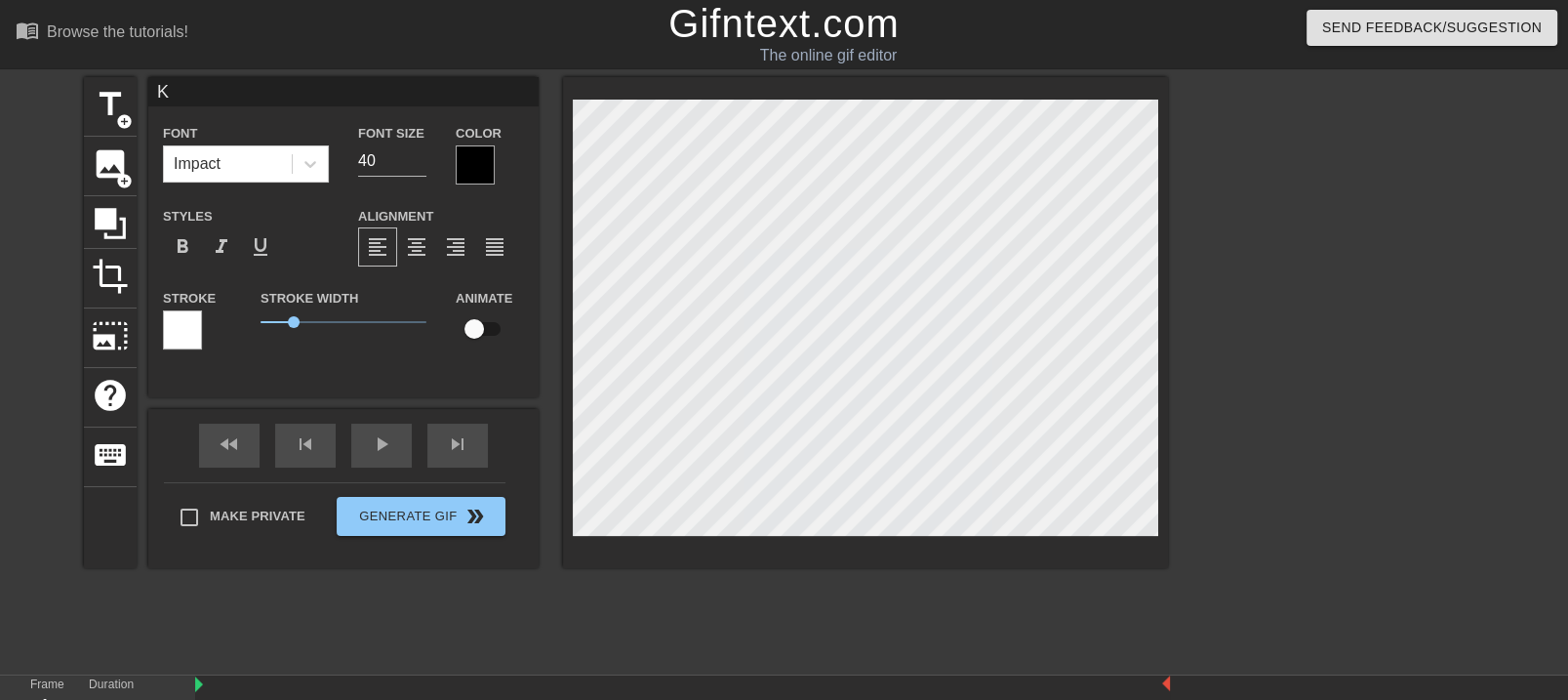type on "[PERSON]" 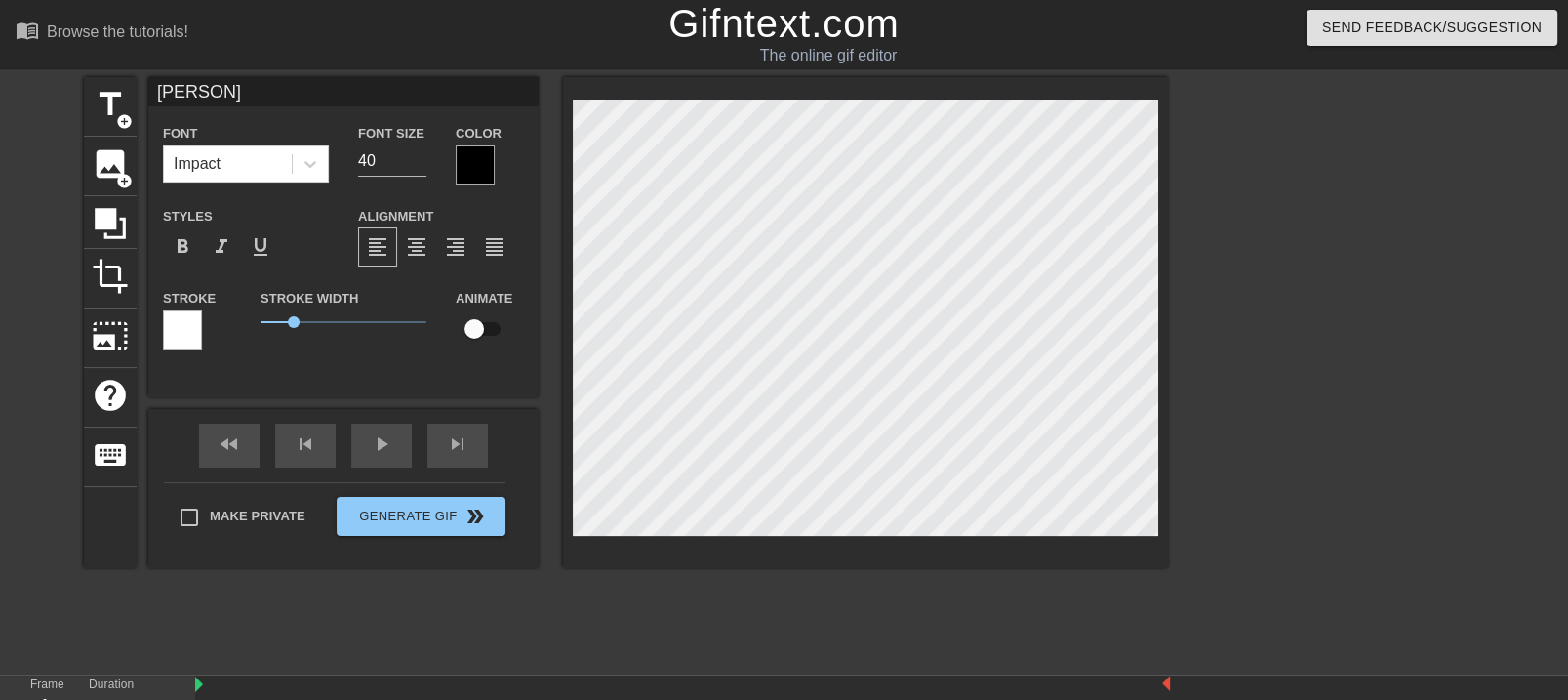 type on "[PERSON]" 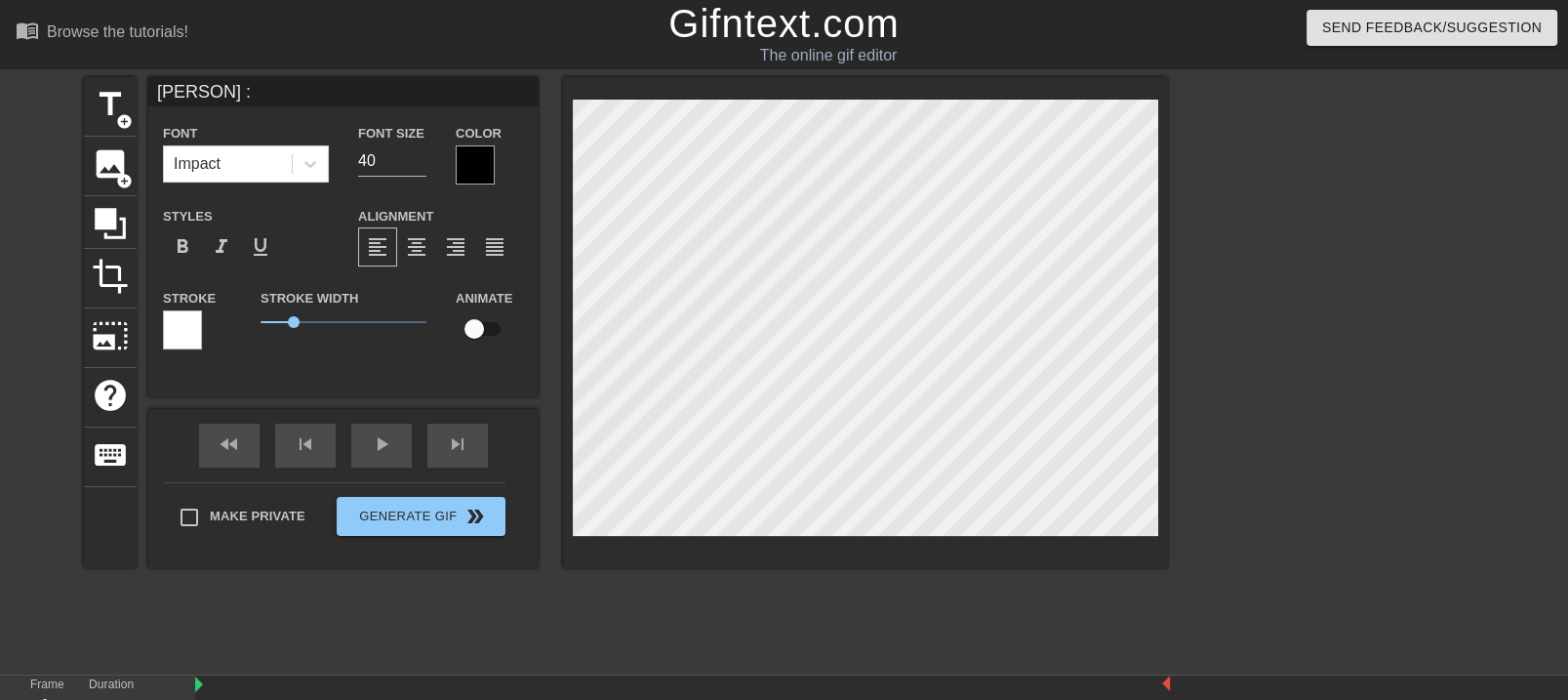 type on "[PERSON] :" 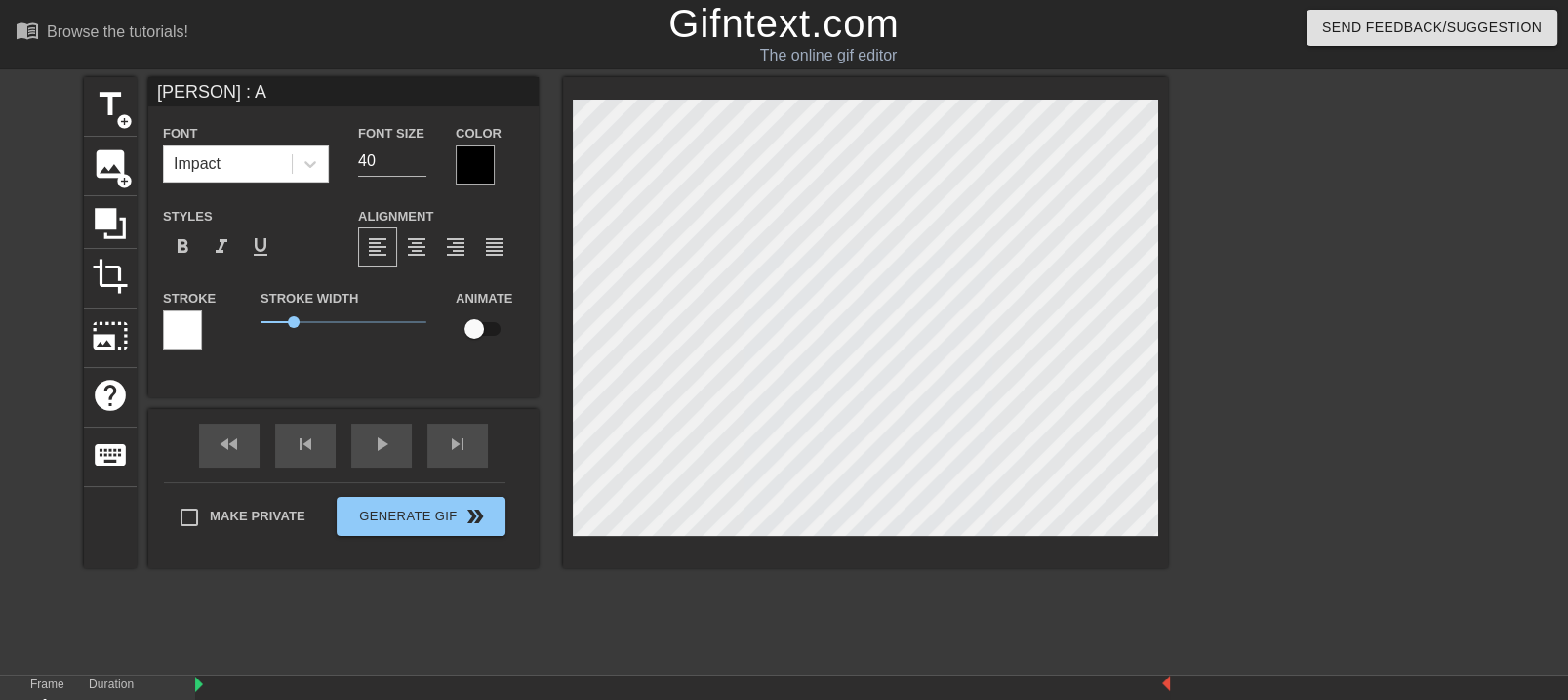 type on "[PERSON] : Ad" 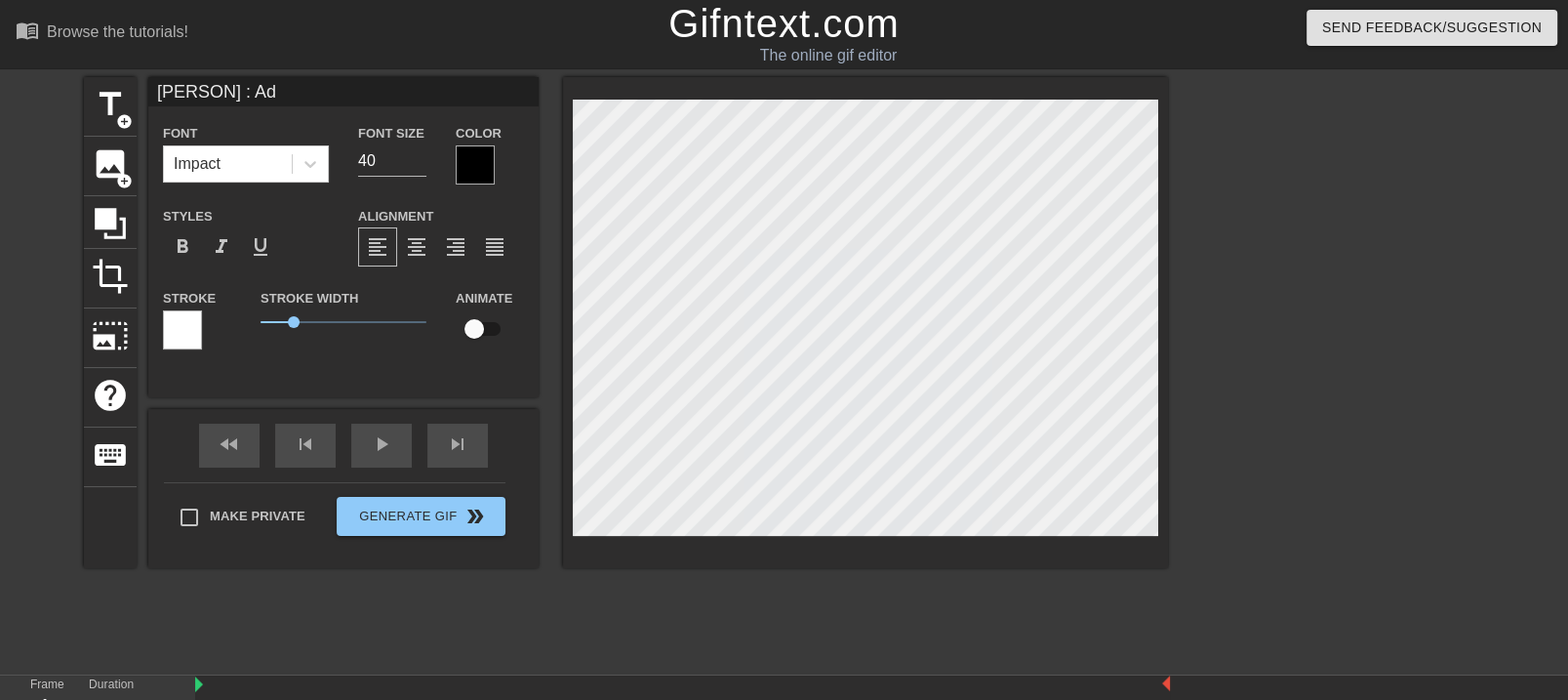 type on "[PERSON] : Add" 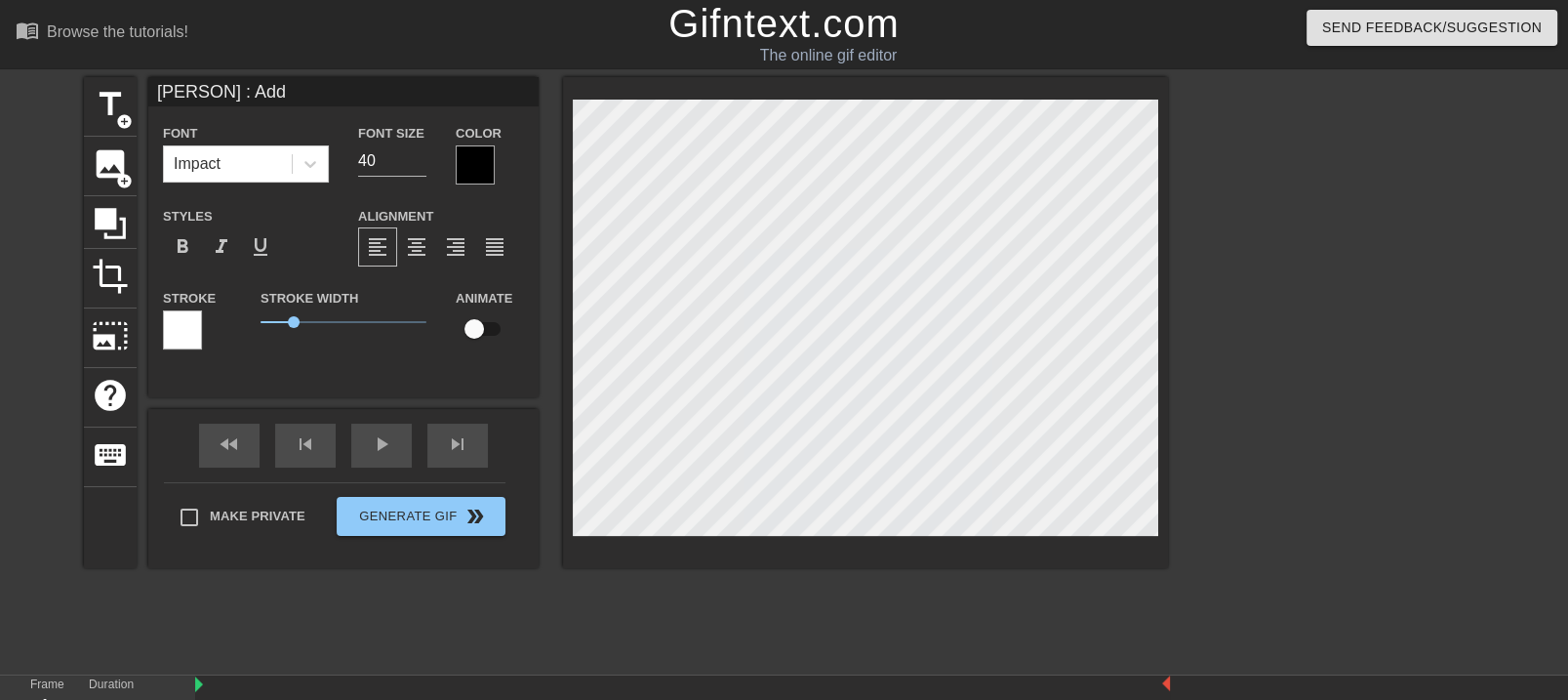type on "[PERSON] : Adds" 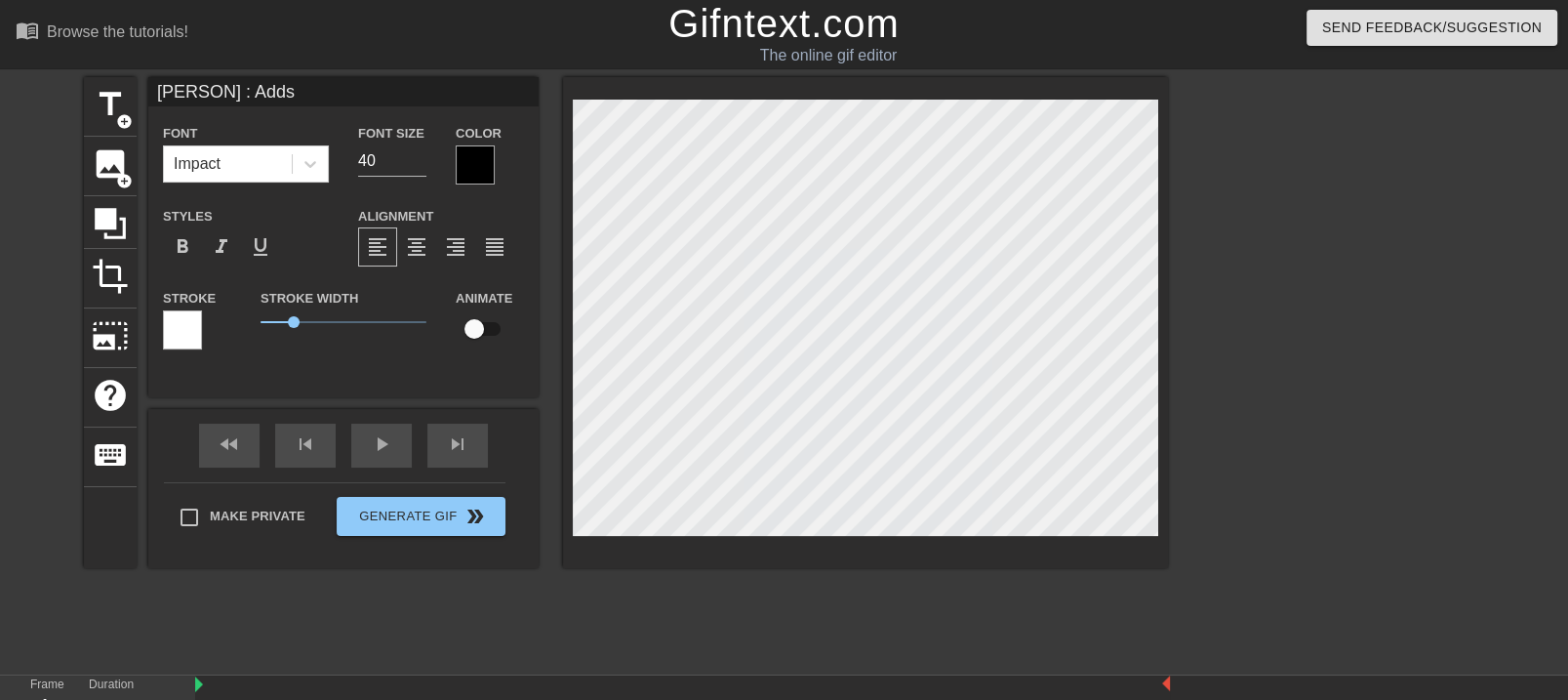 type on "[PERSON] : Adds" 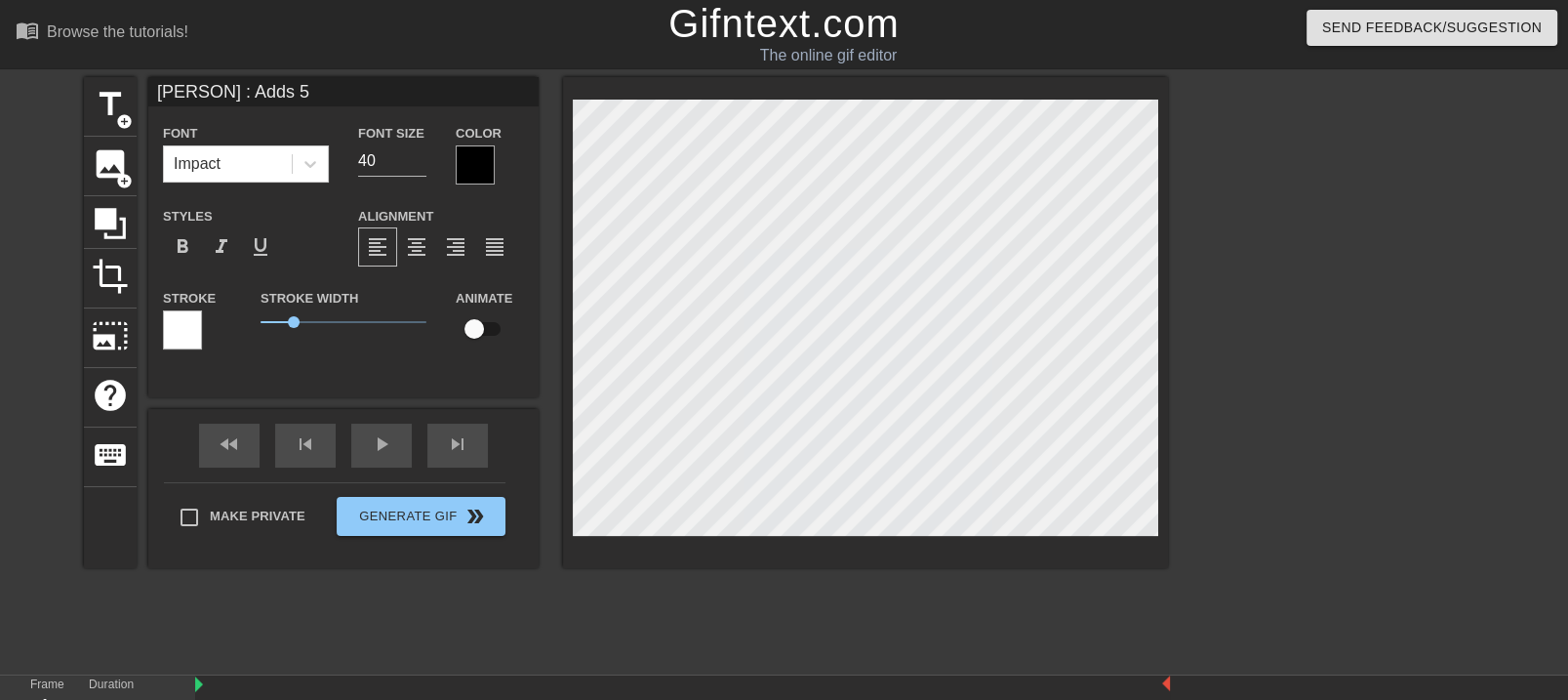 type on "[PERSON] : Adds 50" 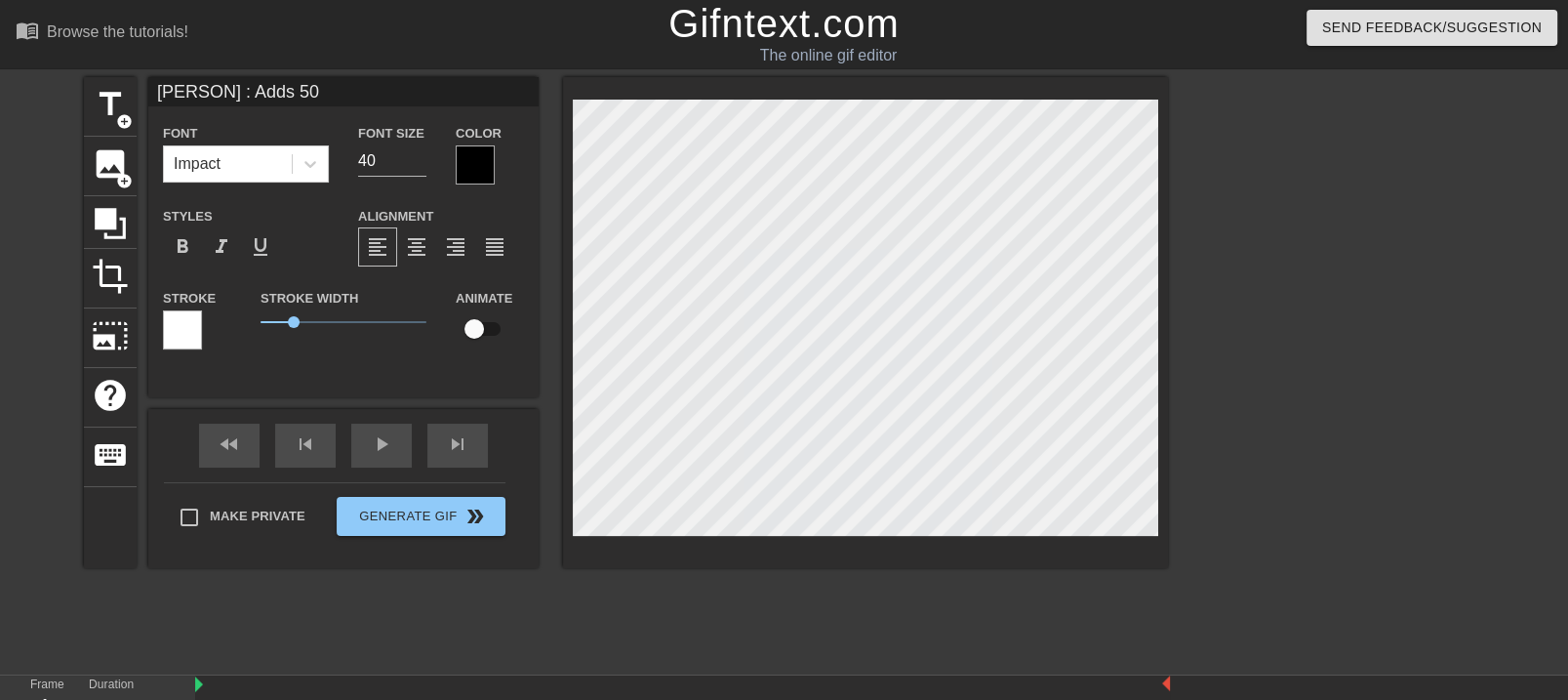 type on "[PERSON] : Adds 50" 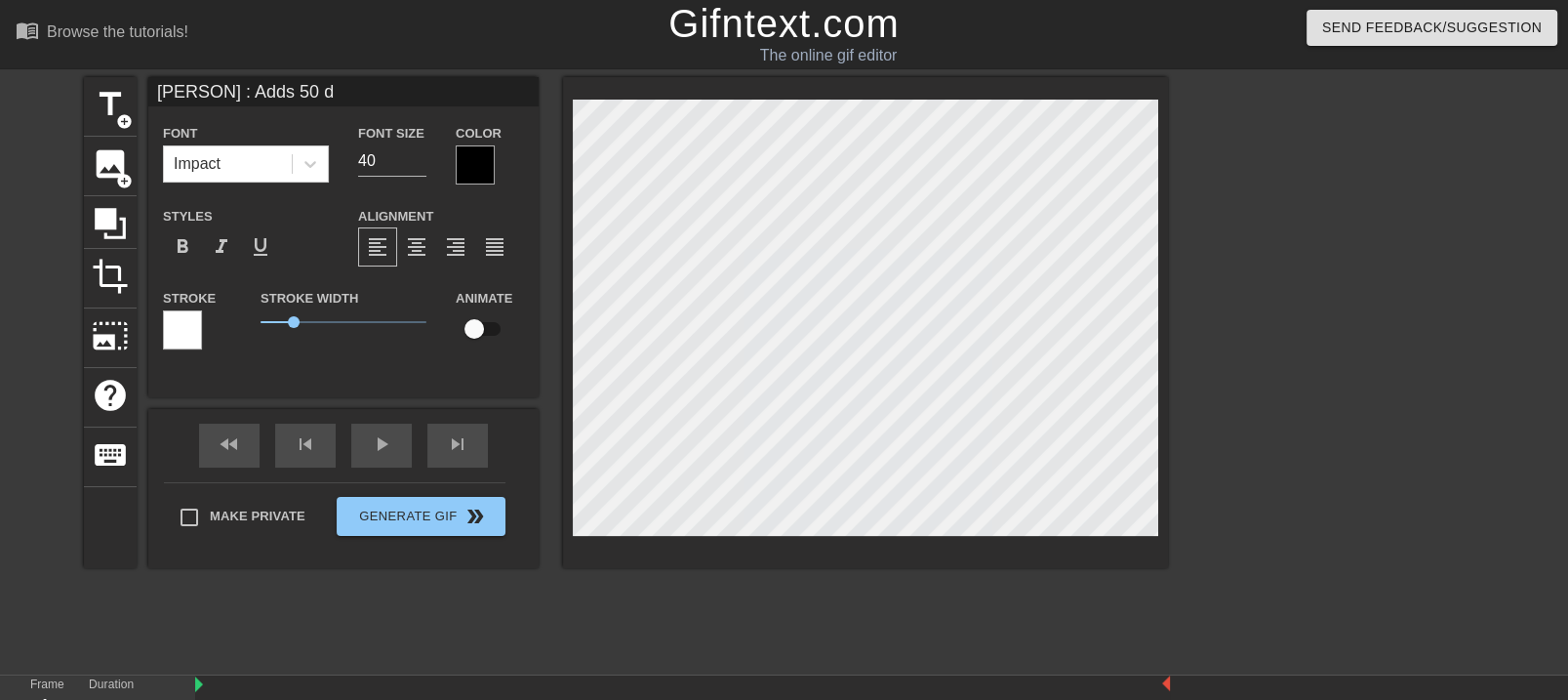type on "[PERSON] : Adds 50 de" 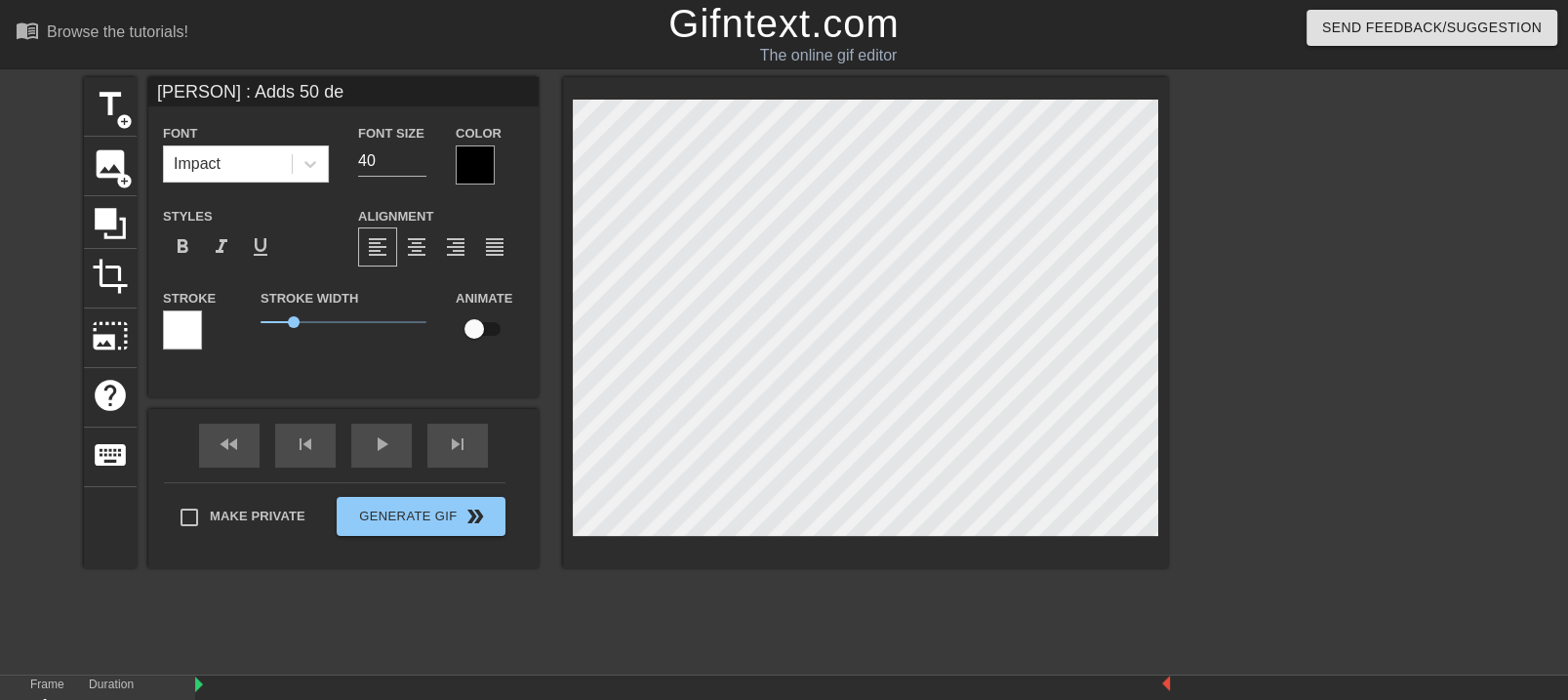 type on "[PERSON] : Adds 50 dev" 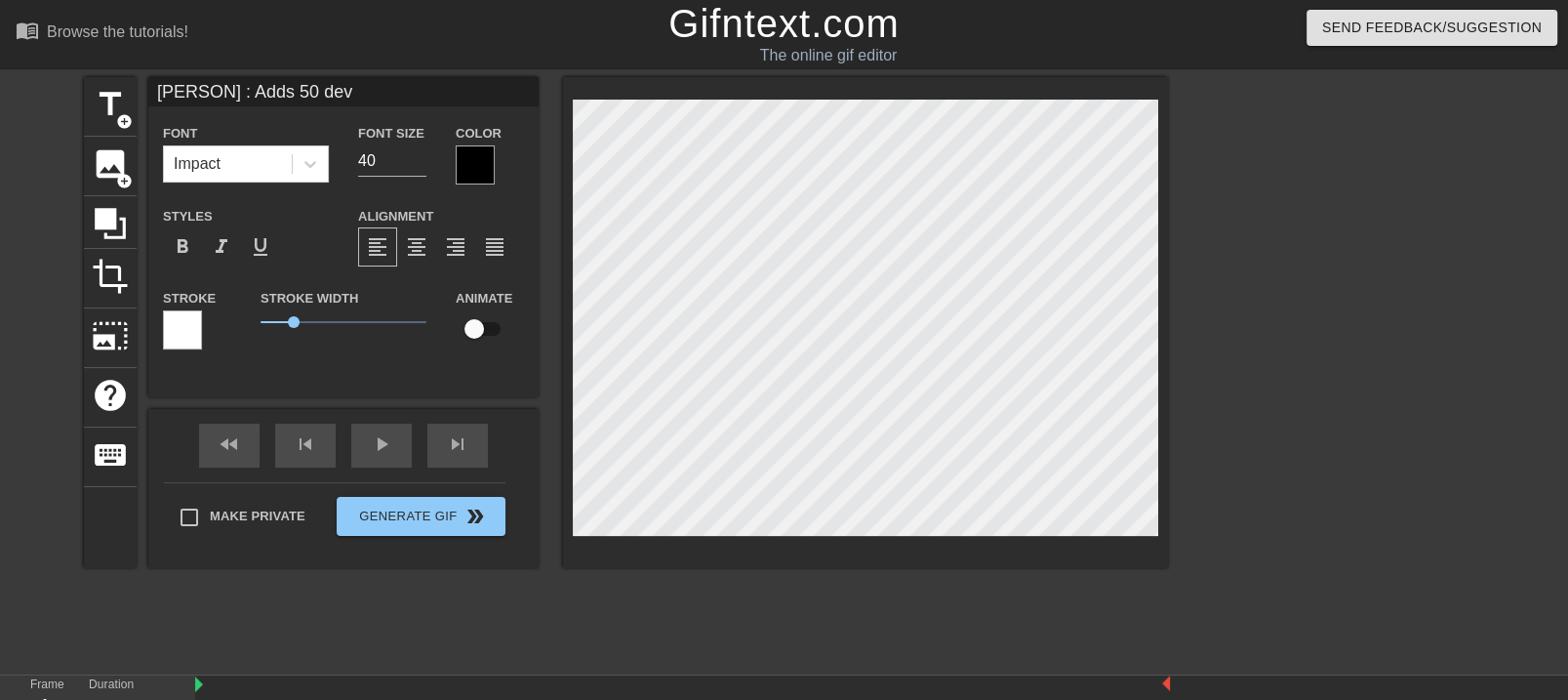 type on "[PERSON] : Adds 50 dev" 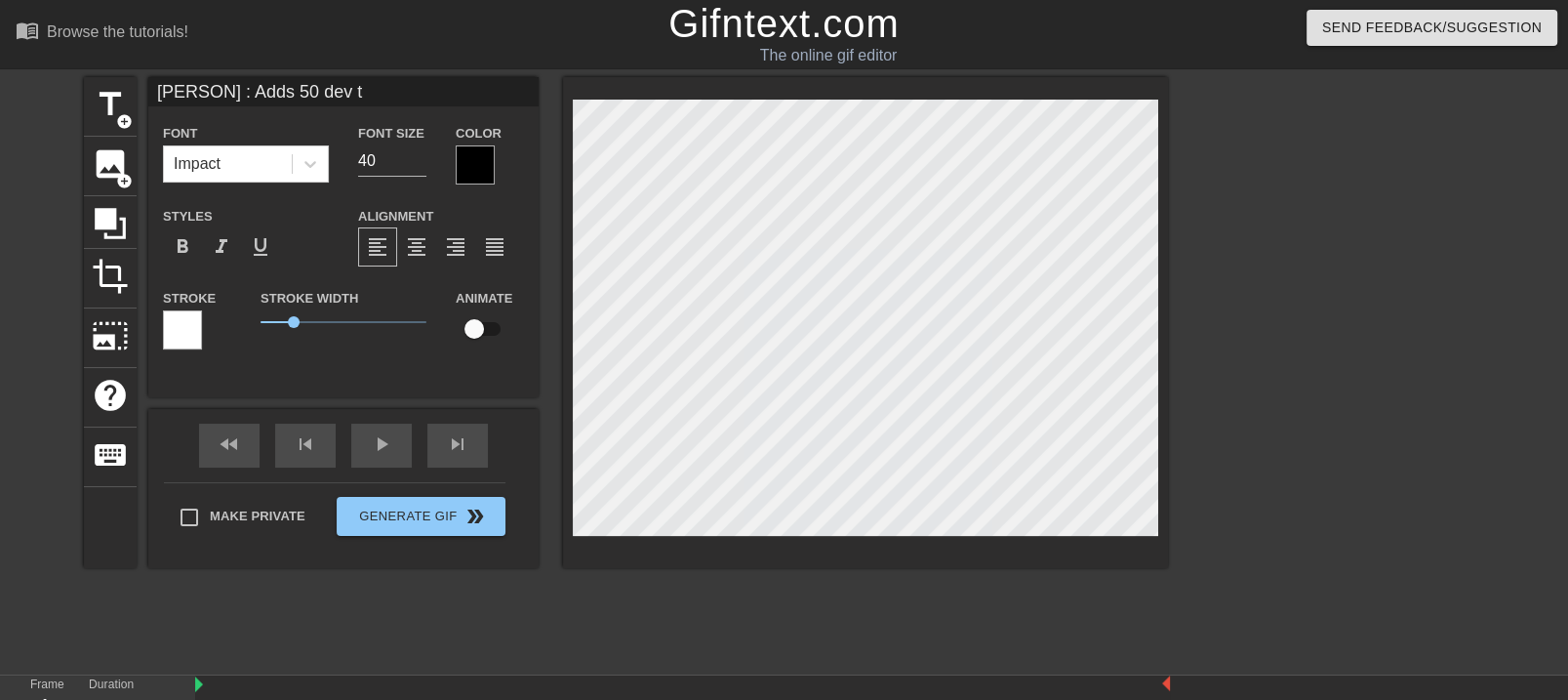 type on "[PERSON] : Adds 50 dev to" 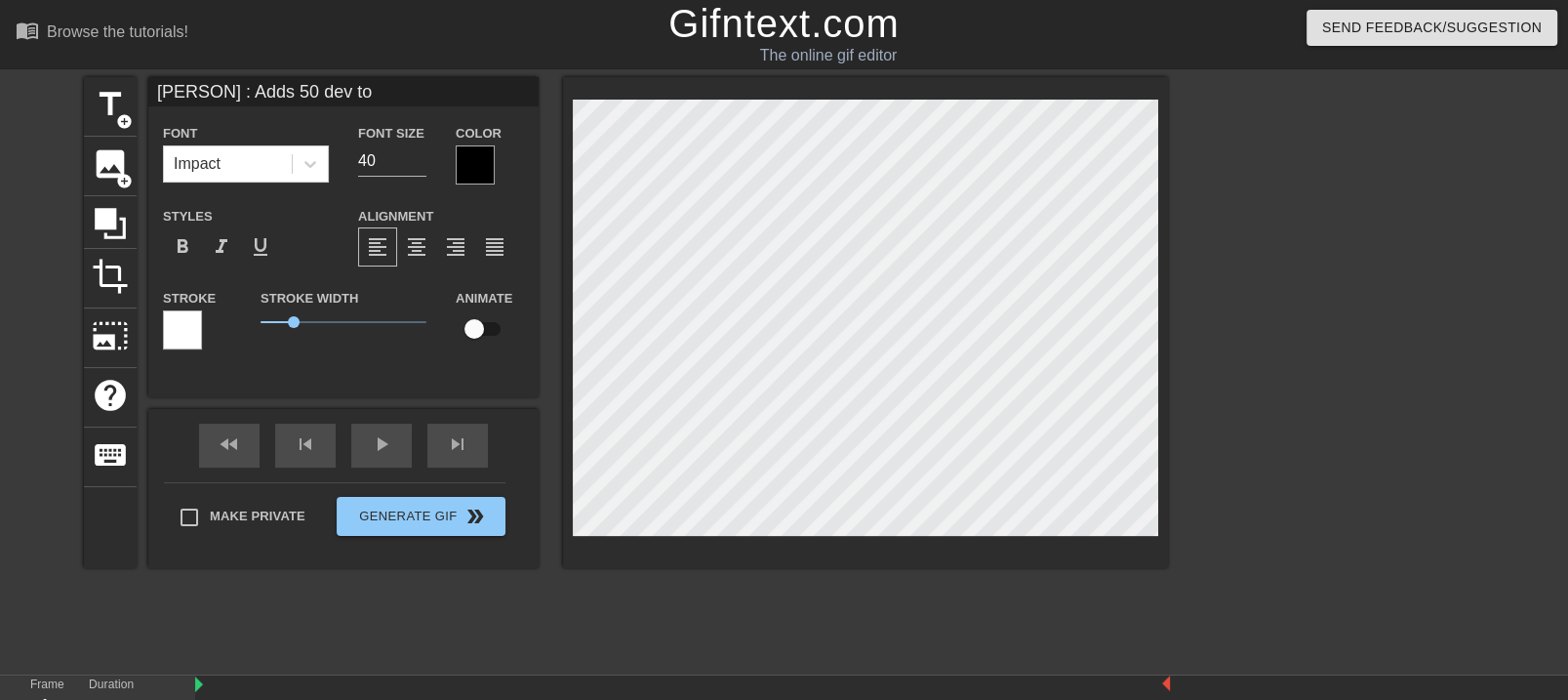 type on "[PERSON] : Adds 50 dev too" 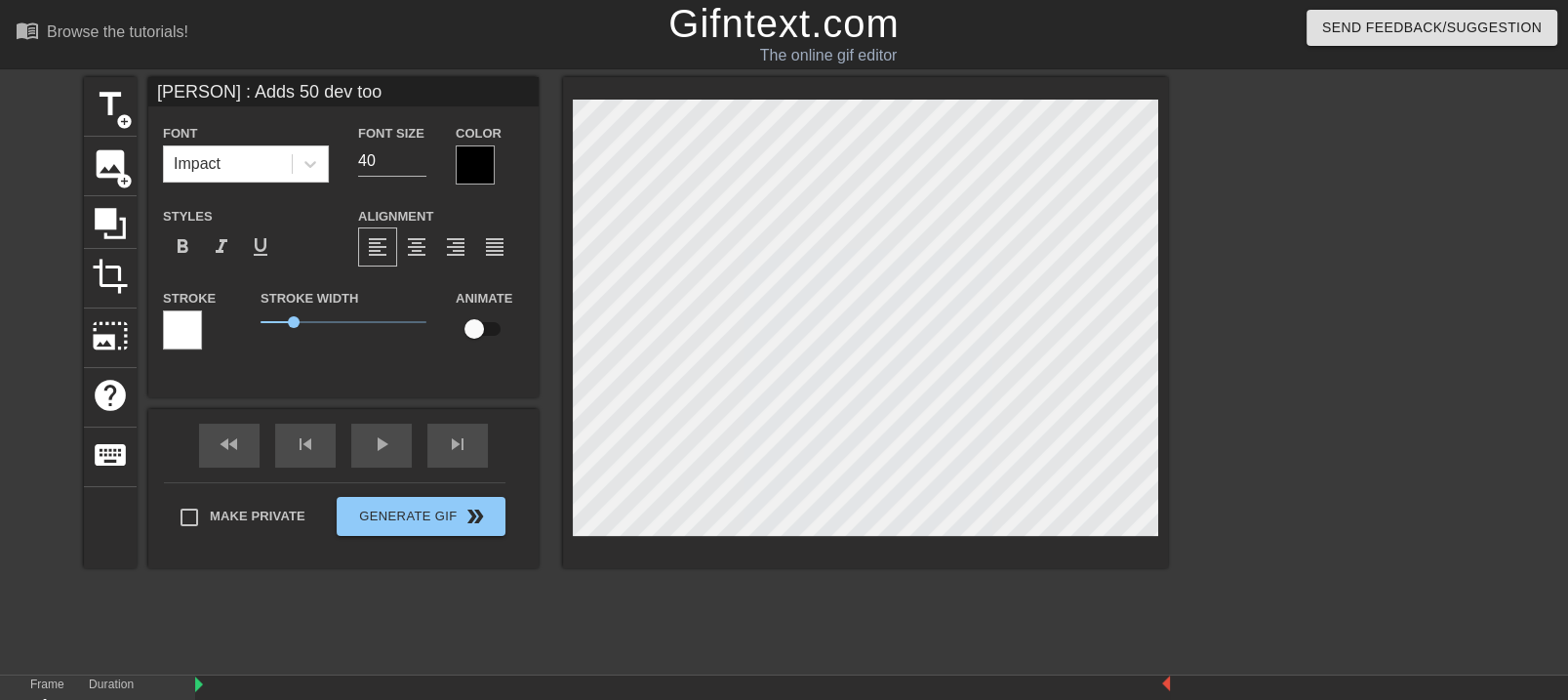 type on "[PERSON] : Adds 50 dev tool" 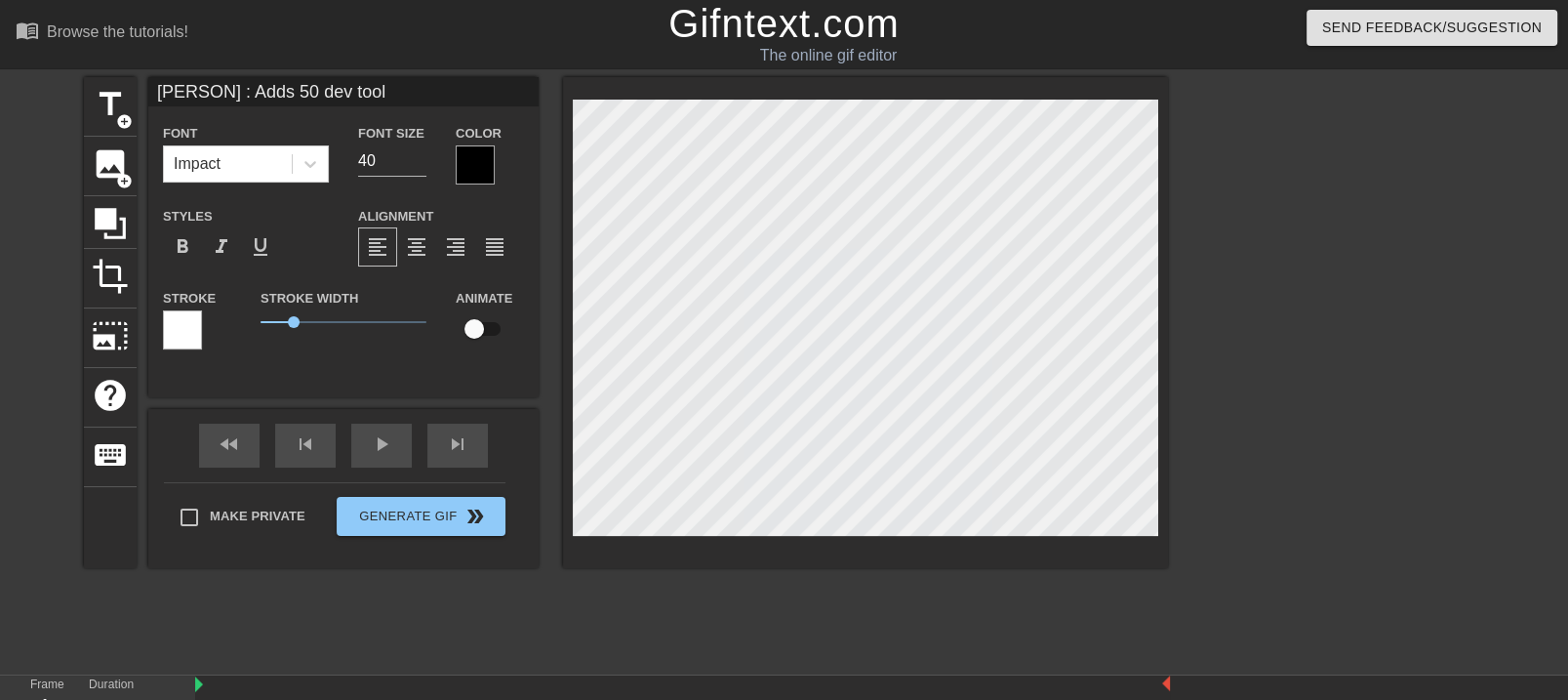 type on "[PERSON] : Adds 50 dev tools" 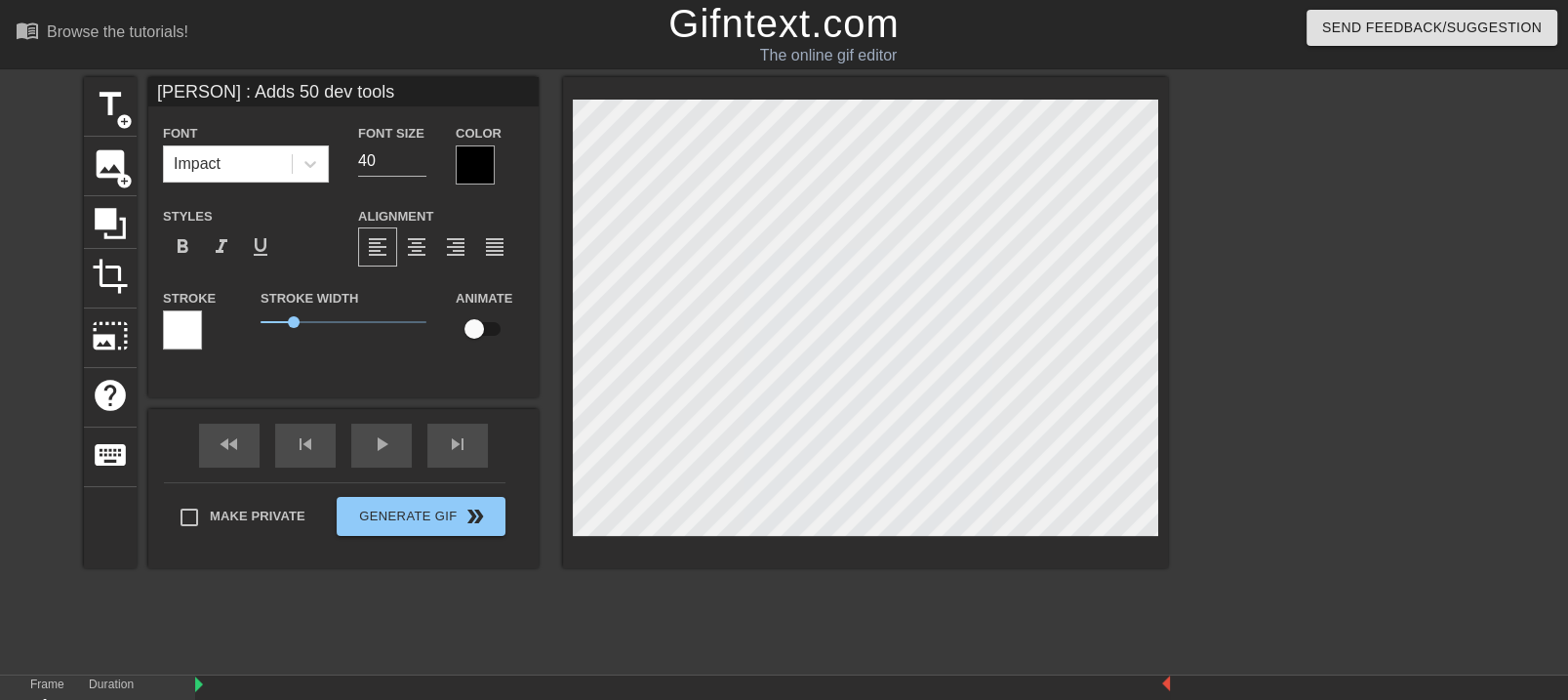 type on "[PERSON] : Adds 50 dev tools a" 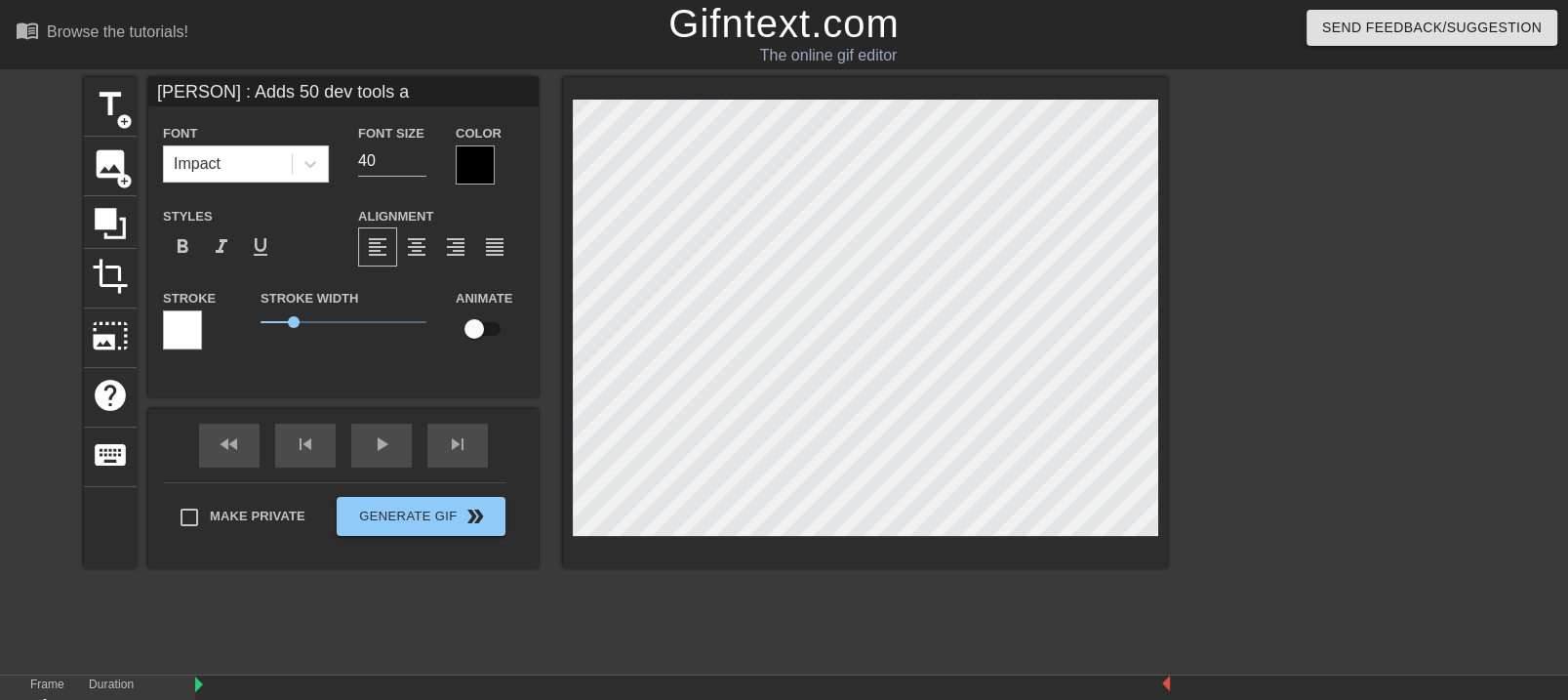 type on "[PERSON] : Adds 50 dev tools an" 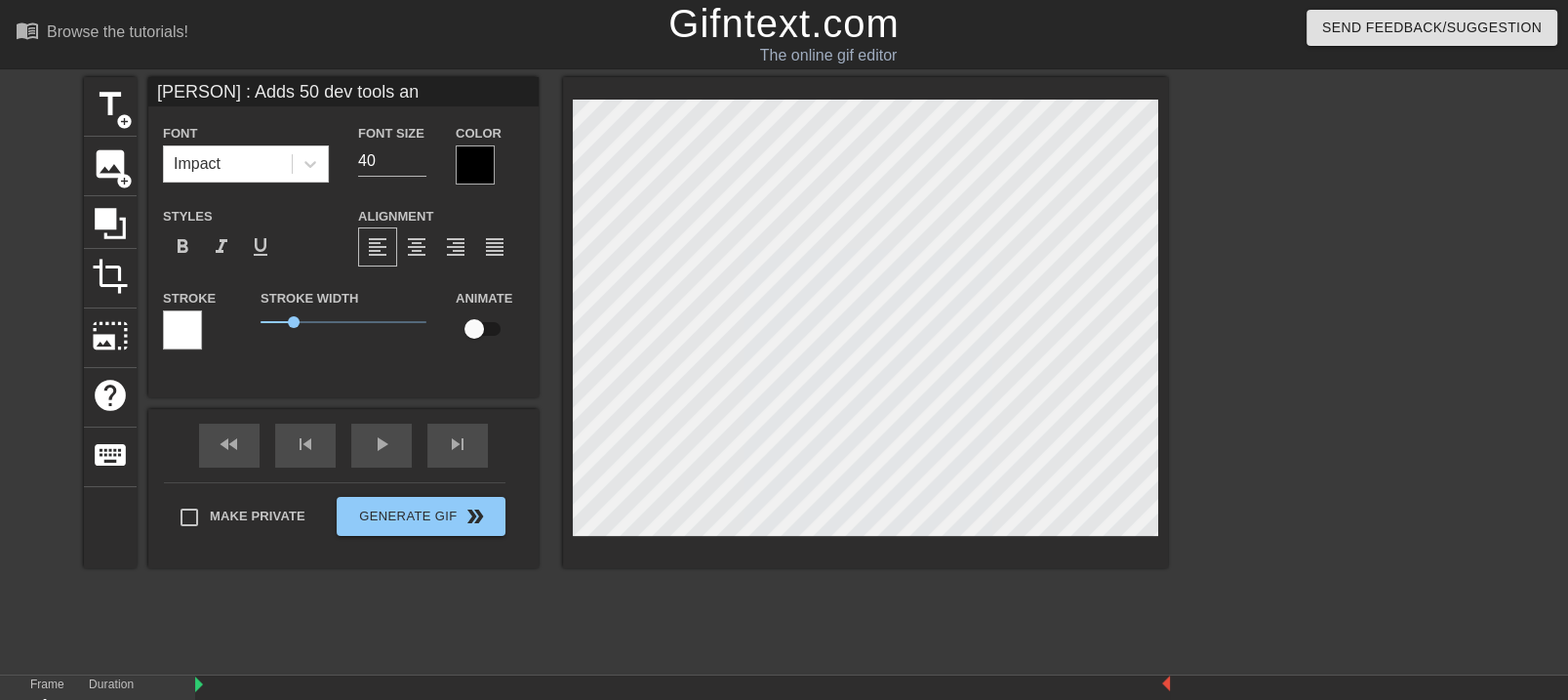 type on "[PERSON] : Adds 50 dev tools and" 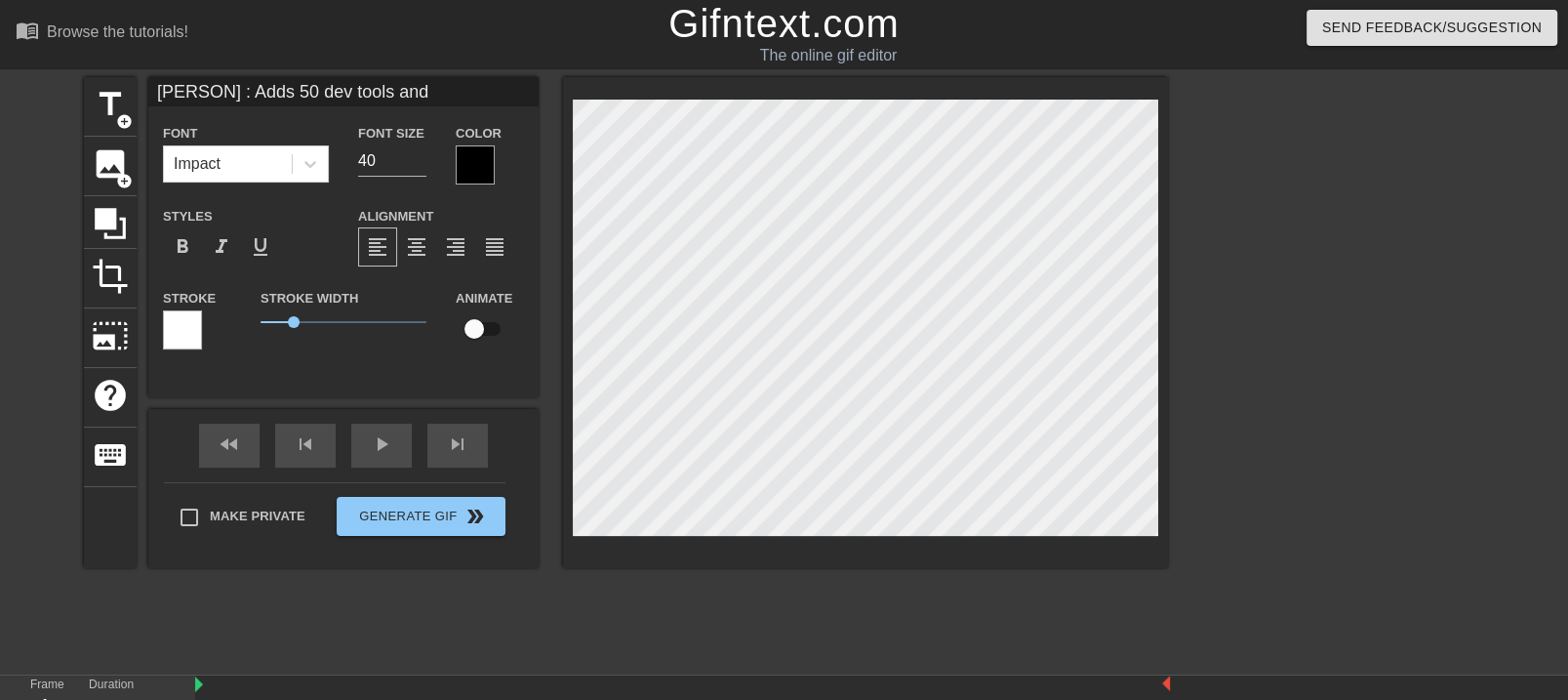 type on "[PERSON] : Adds 50 dev tools and" 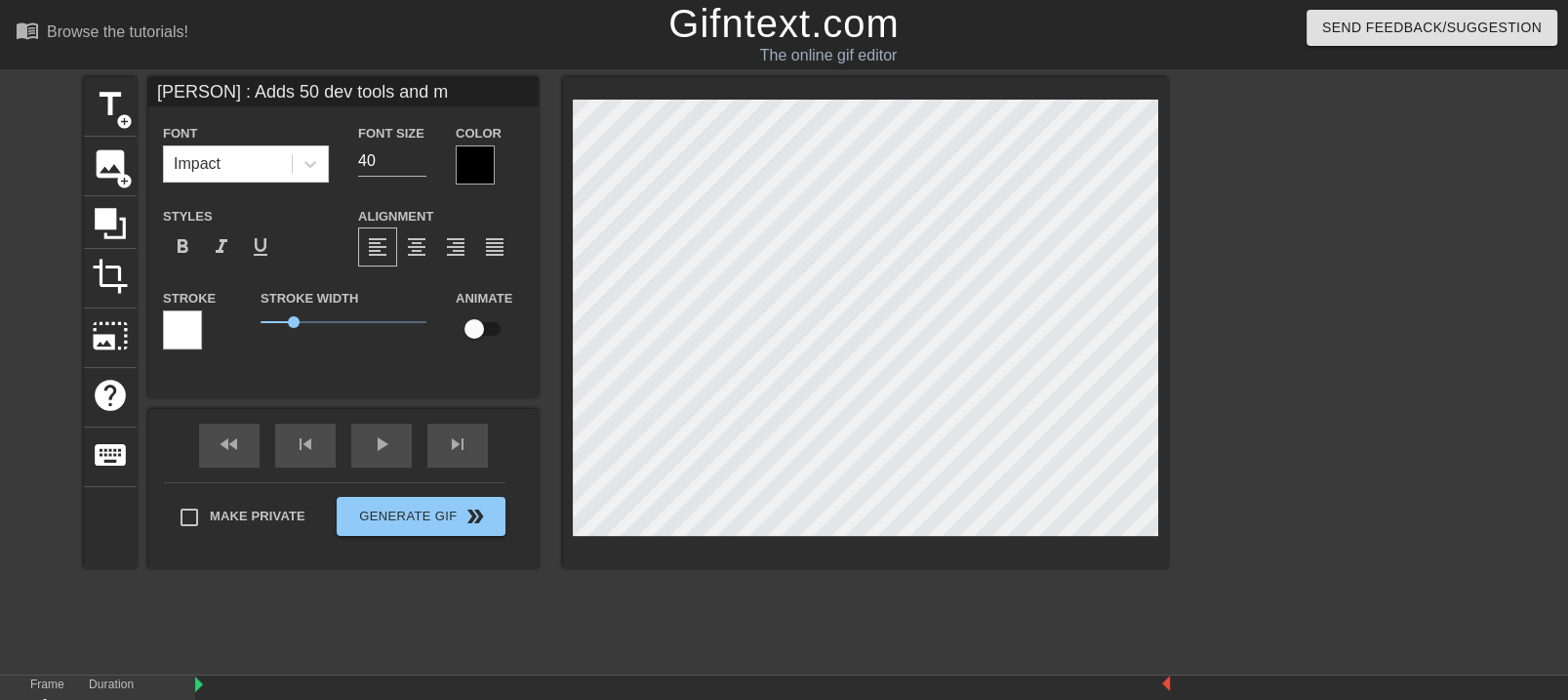 type on "[PERSON] : Adds 50 dev tools and ma" 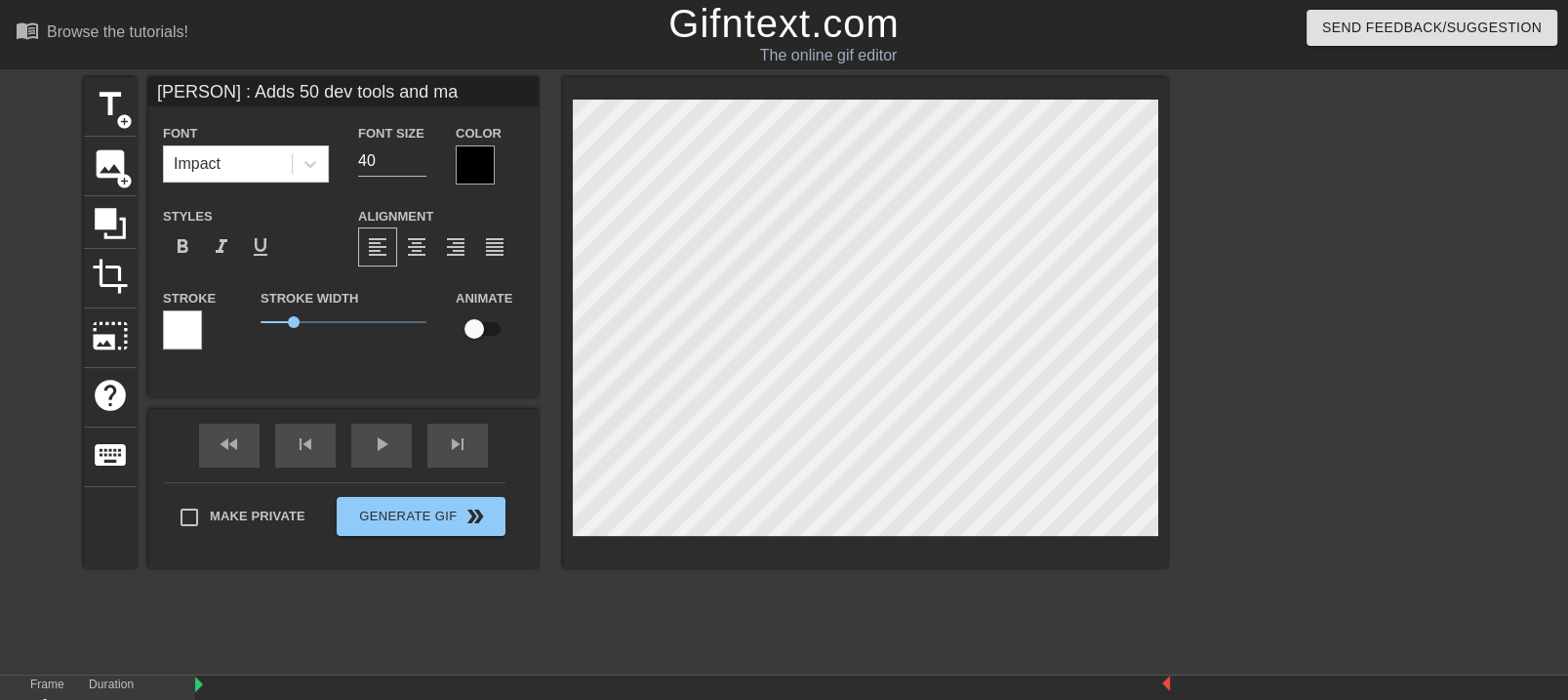 type on "[PERSON] : Adds 50 dev tools and mak" 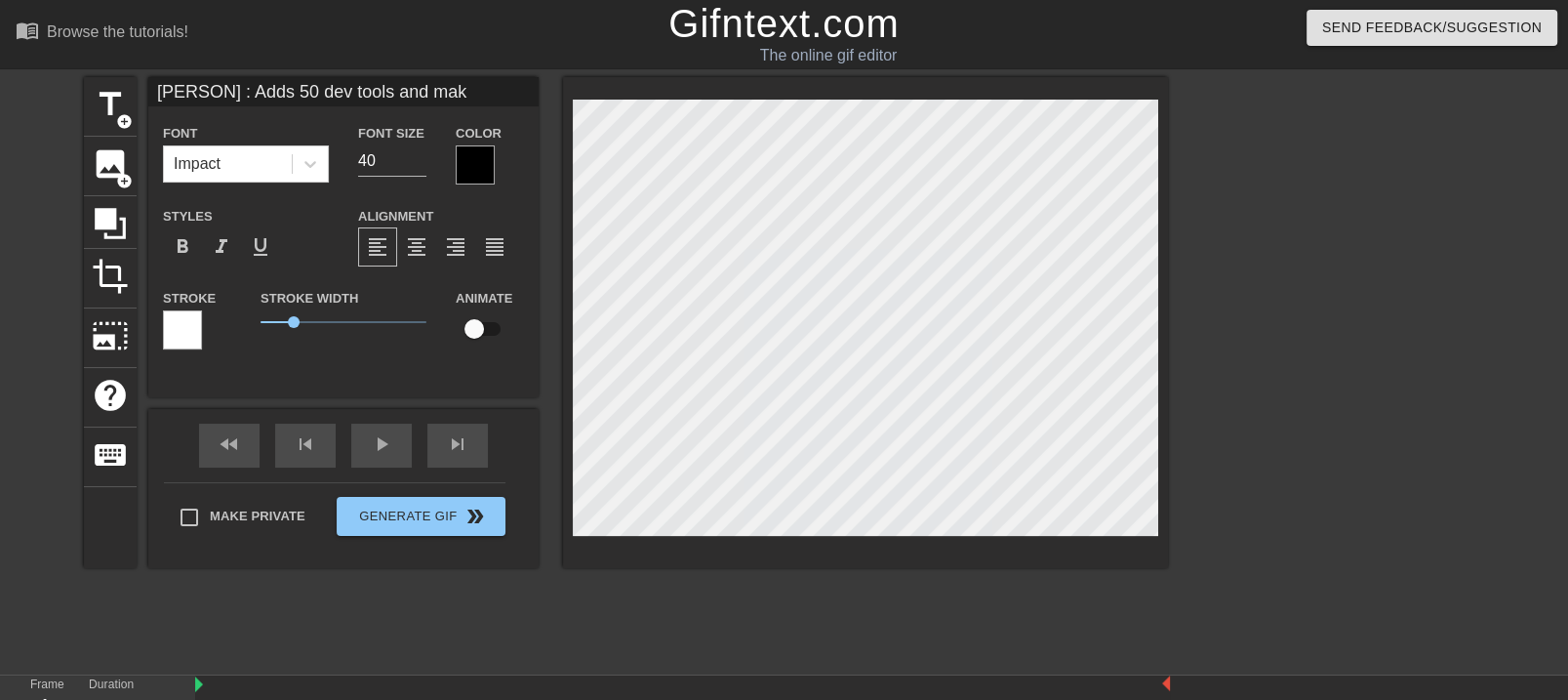 type on "[PERSON] : Adds 50 dev tools and make" 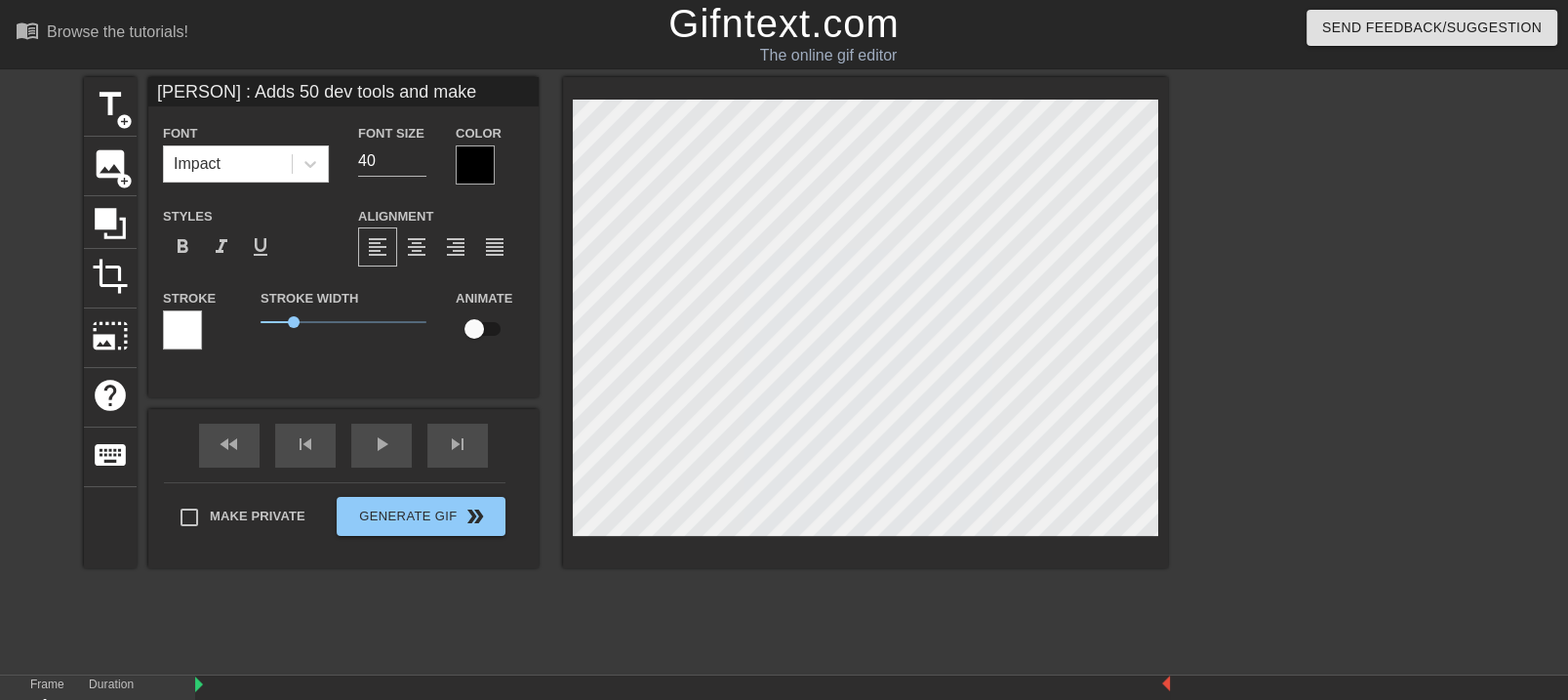 scroll, scrollTop: 2, scrollLeft: 16, axis: both 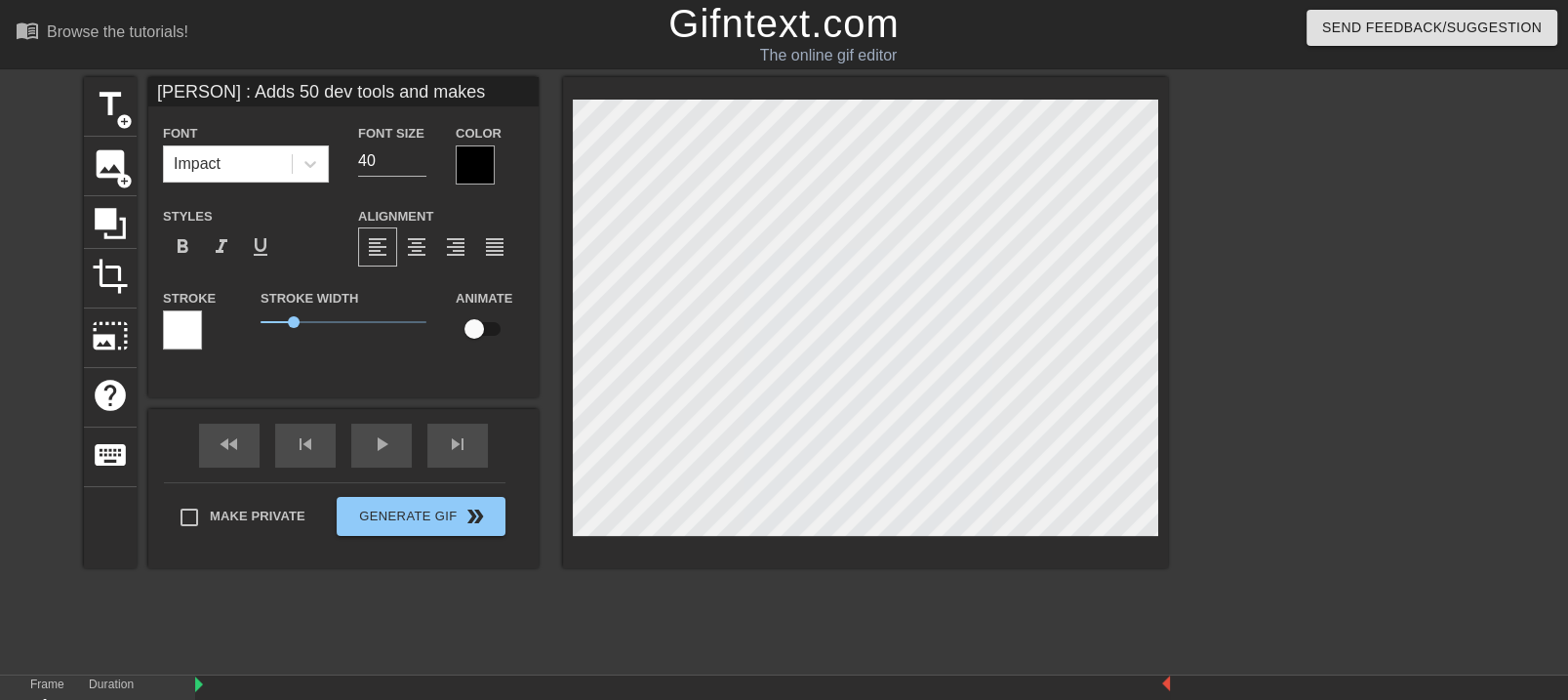 type on "[PERSON] : Adds 50 dev tools and makes" 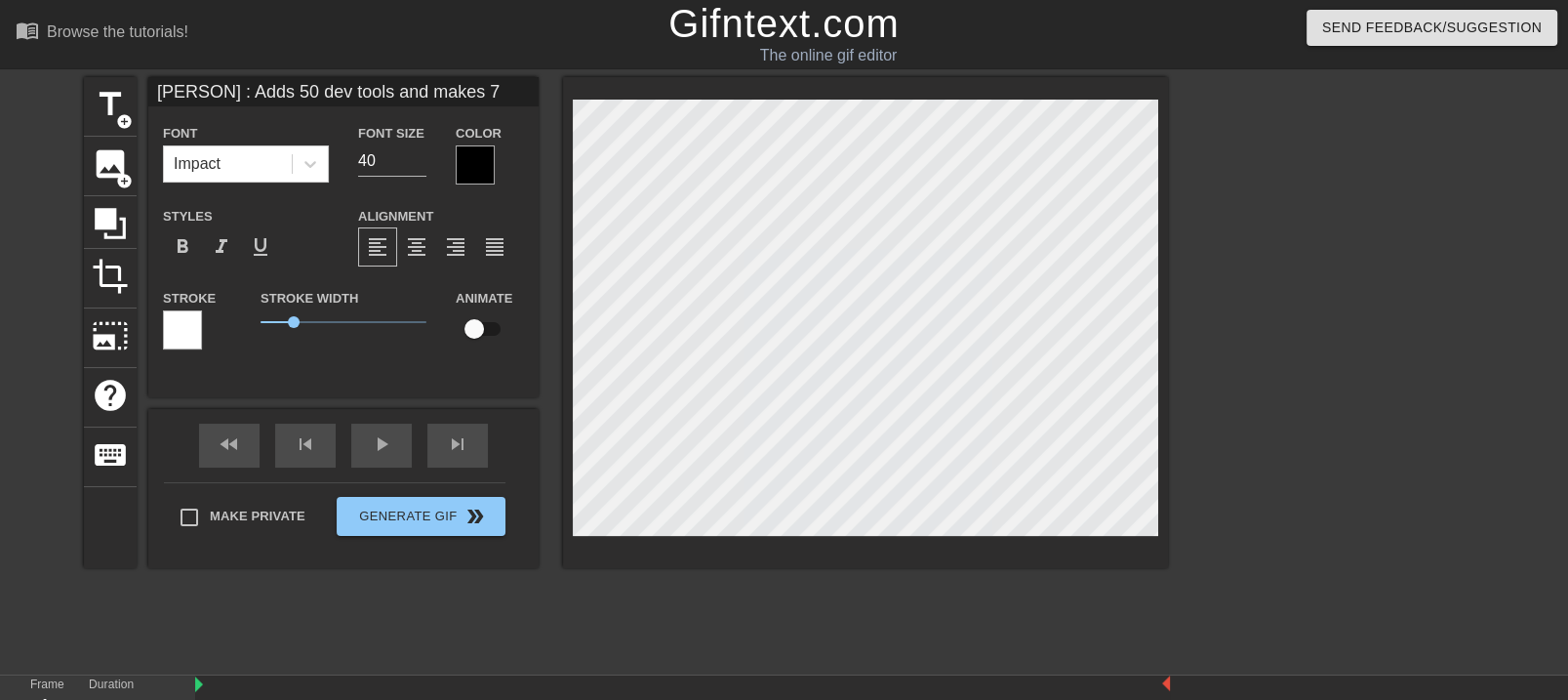 type on "[PERSON] : Adds 50 dev tools and makes 70" 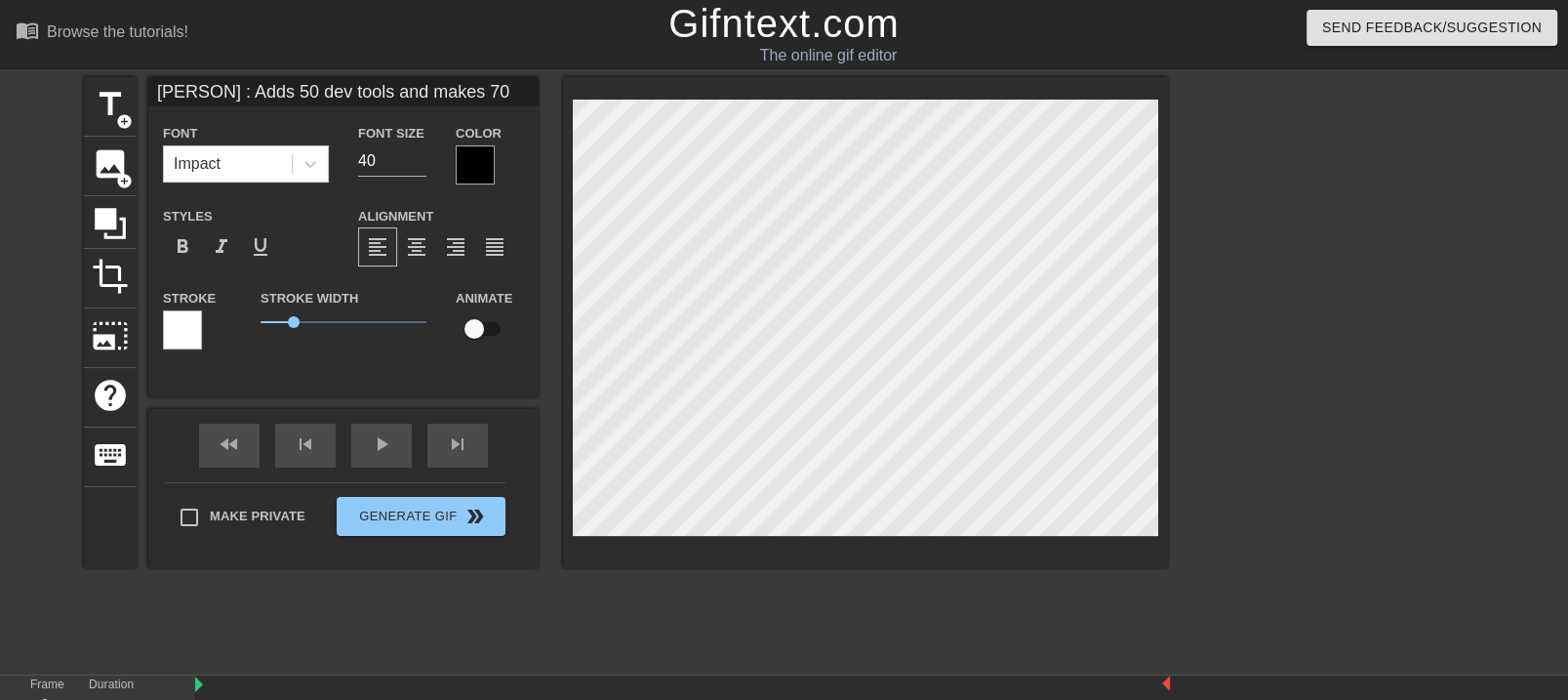 type on "[PERSON] : Adds 50 dev tools and makes 70" 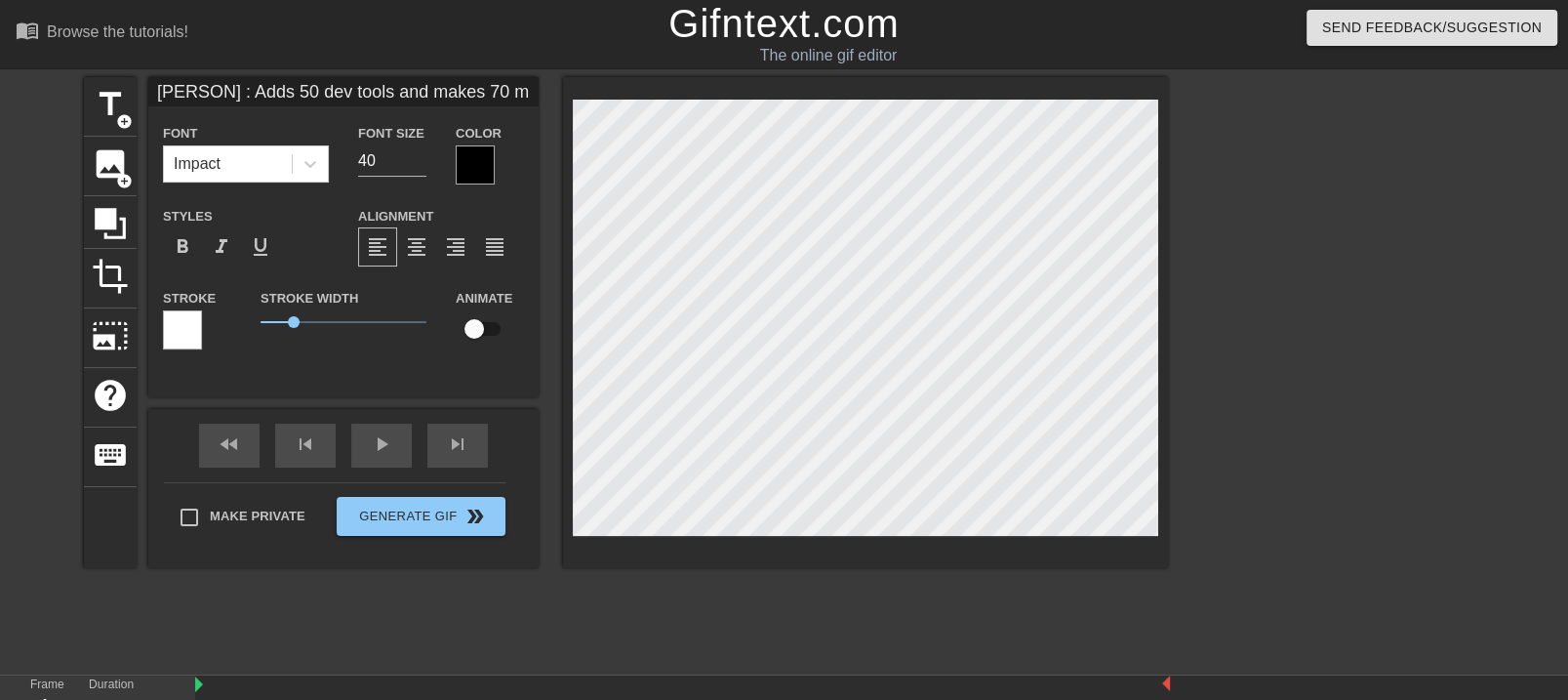 type on "[PERSON] : Adds 50 dev tools and makes 70 mu" 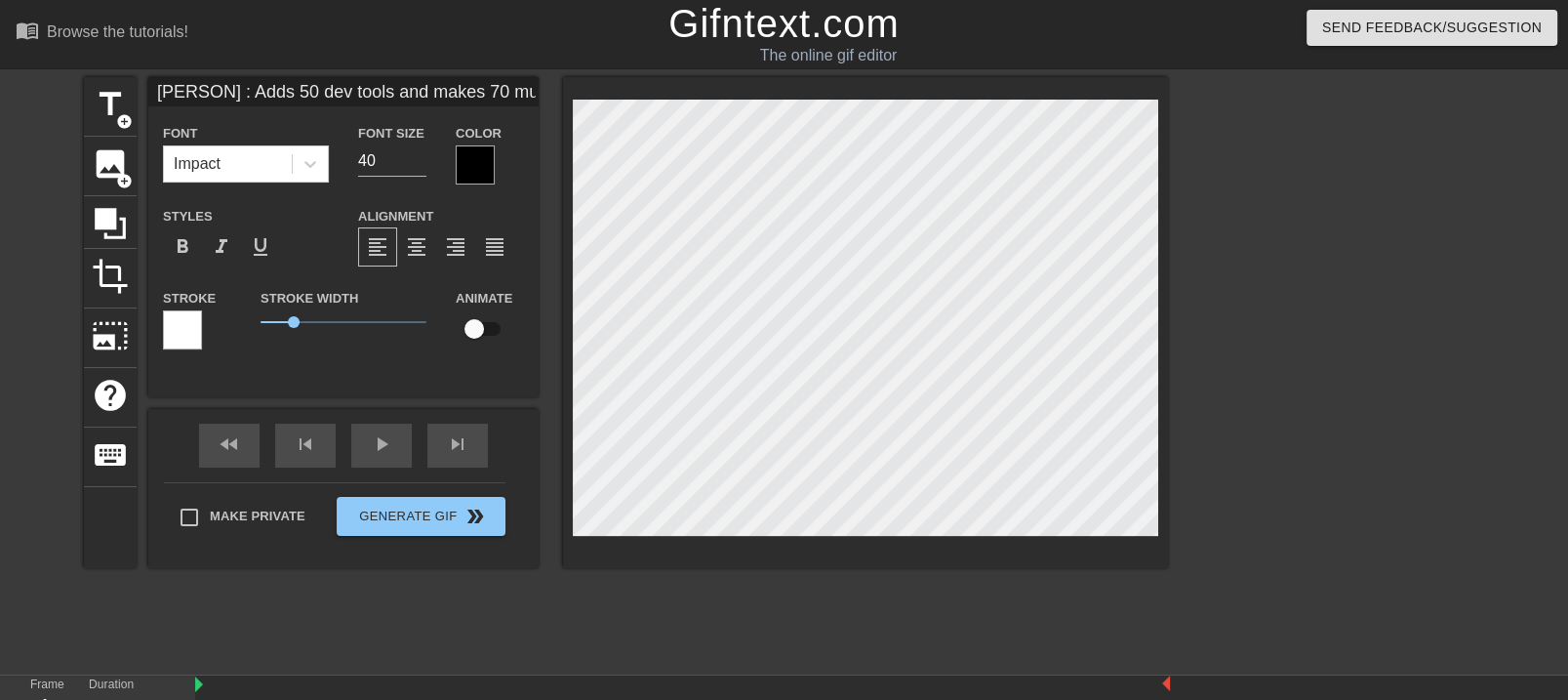 type on "[PERSON] : Adds 50 dev tools and makes 70 mus" 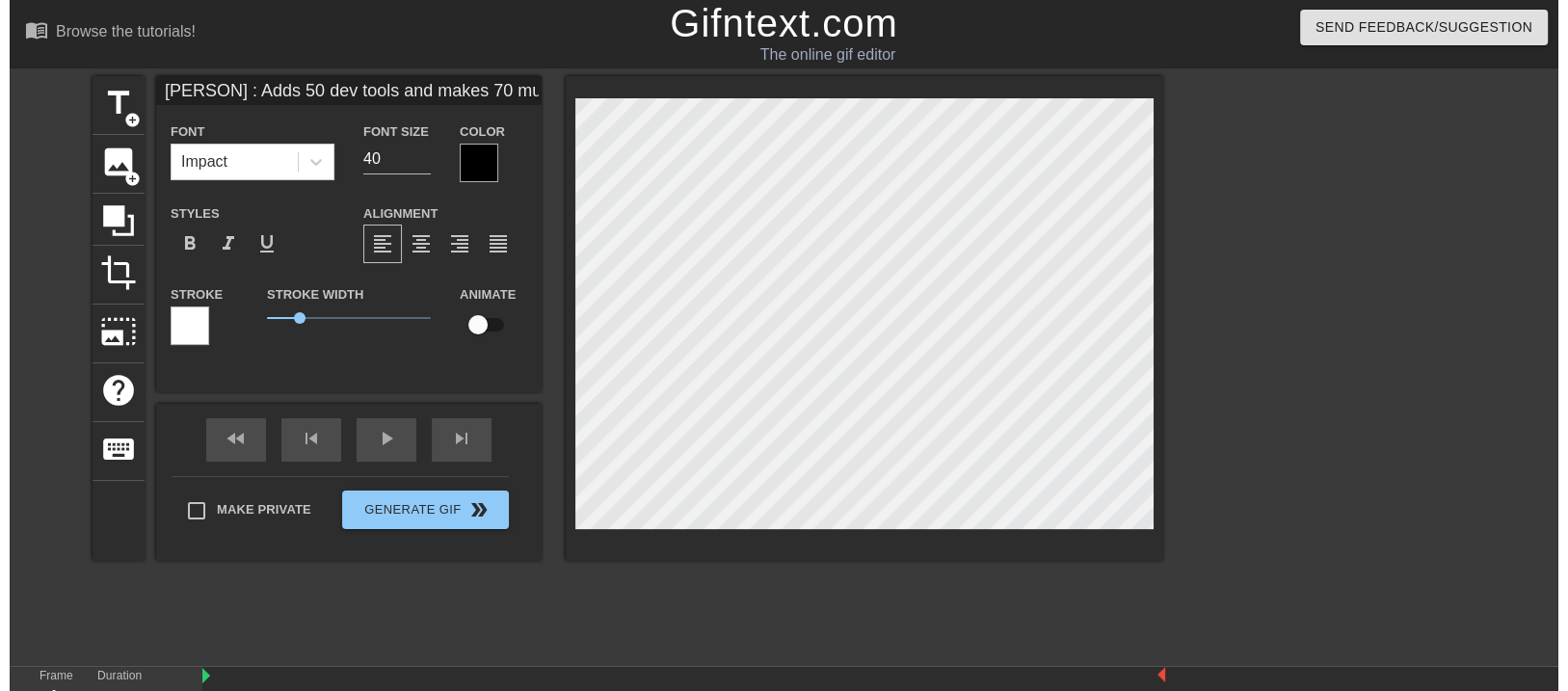 scroll, scrollTop: 2, scrollLeft: 26, axis: both 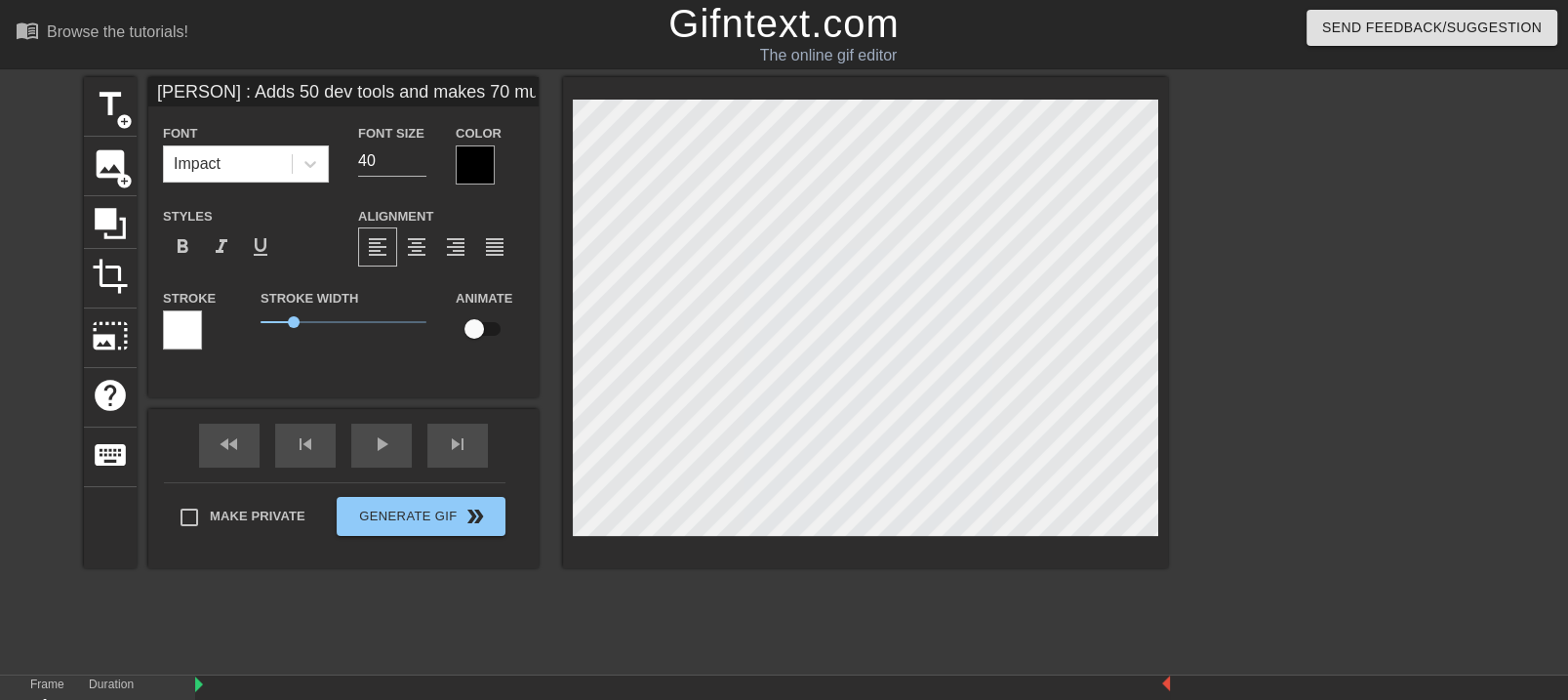 type on "[PERSON] : Adds 50 dev tools and makes 70 music tracks instead." 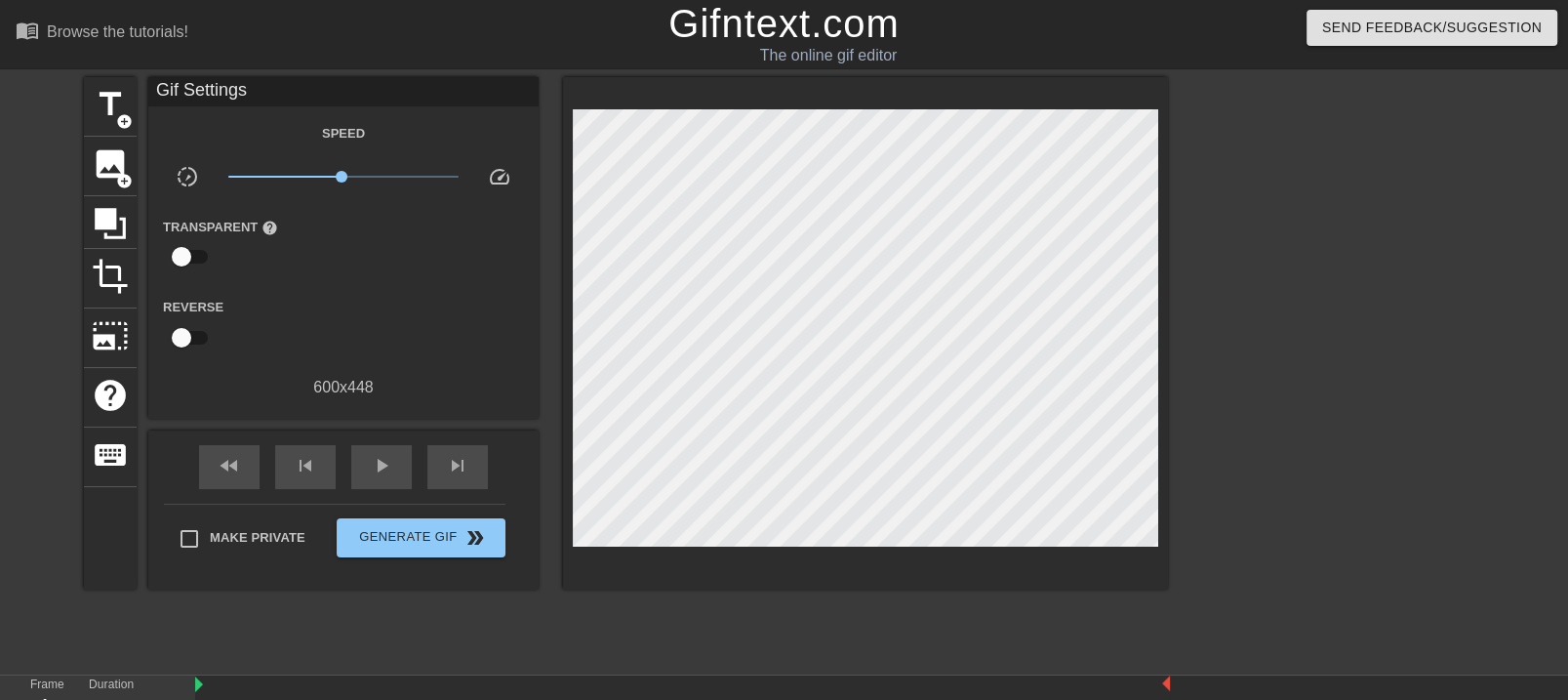 click at bounding box center [1338, 370] 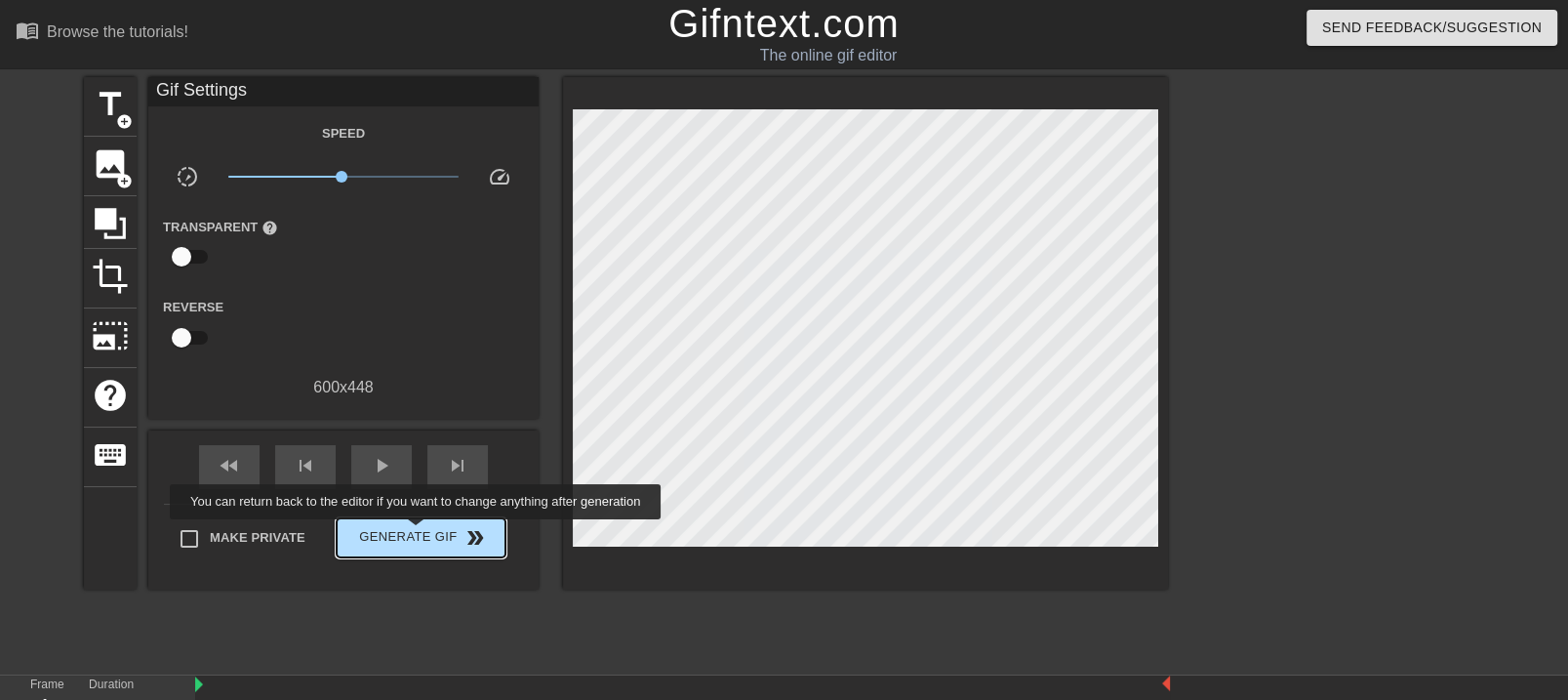 click on "Generate Gif double_arrow" at bounding box center (421, 538) 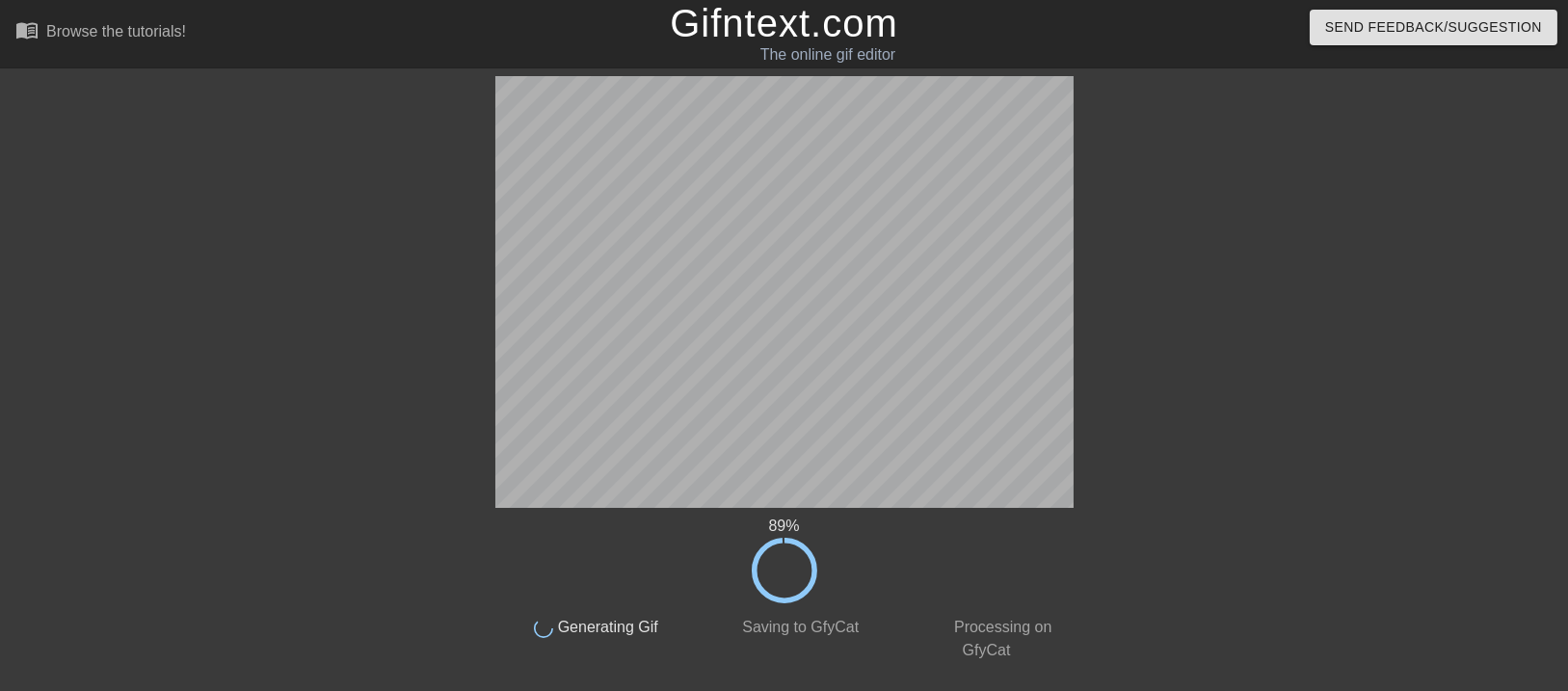 click 